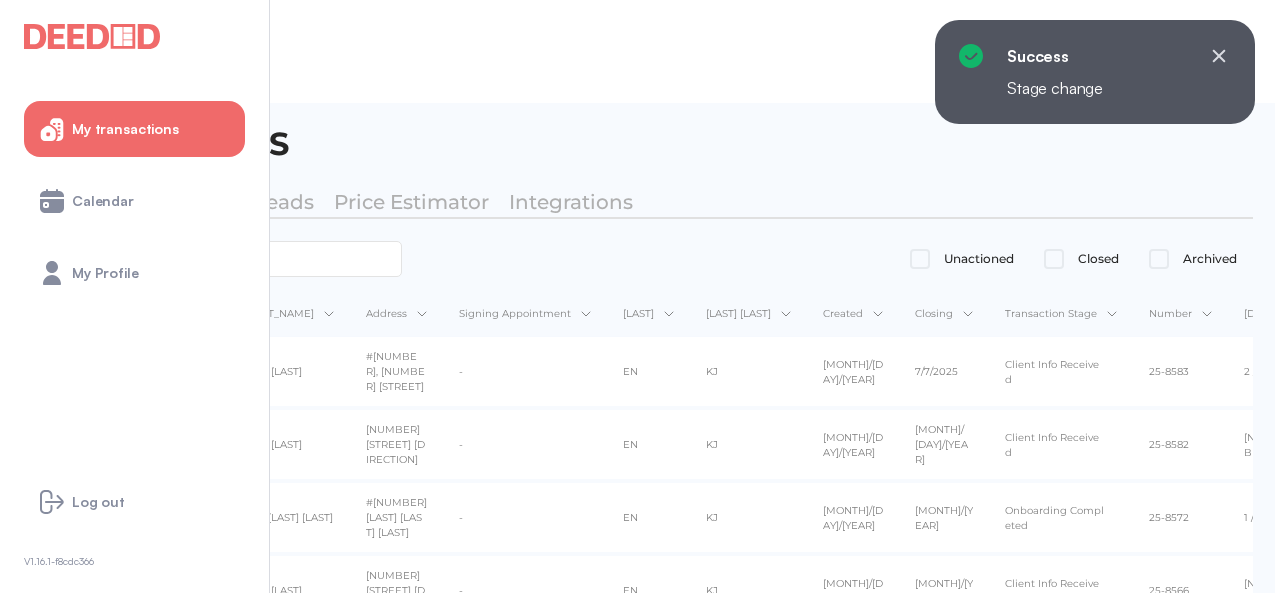 scroll, scrollTop: 0, scrollLeft: 0, axis: both 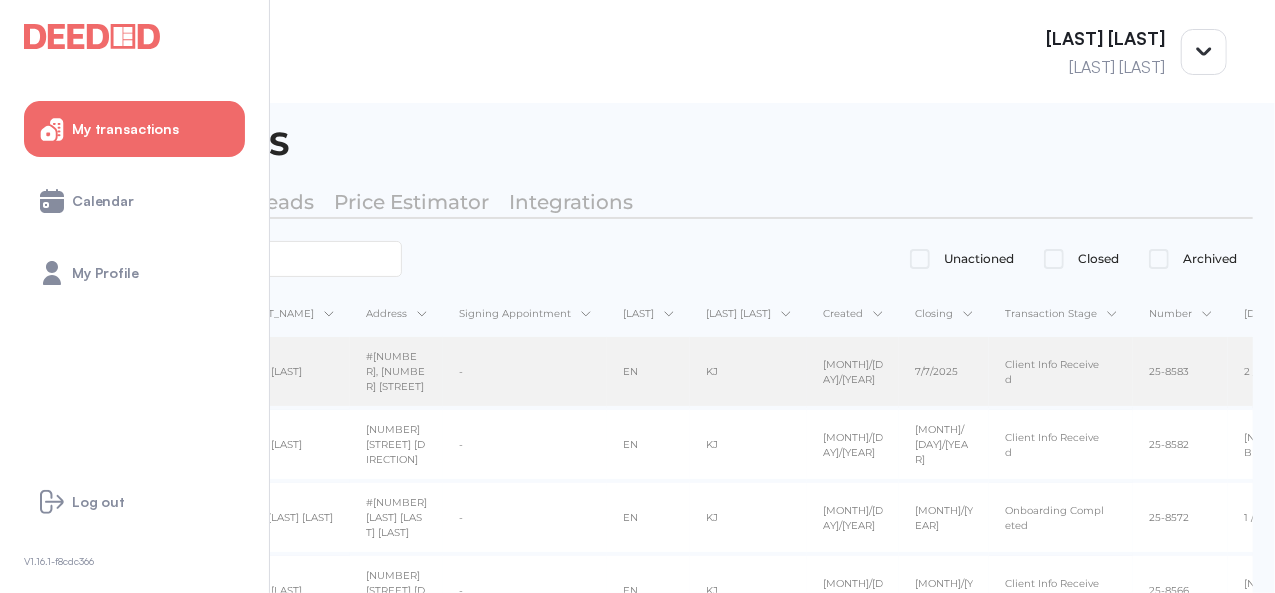 click on "[FIRST] [LAST]" at bounding box center (284, 371) 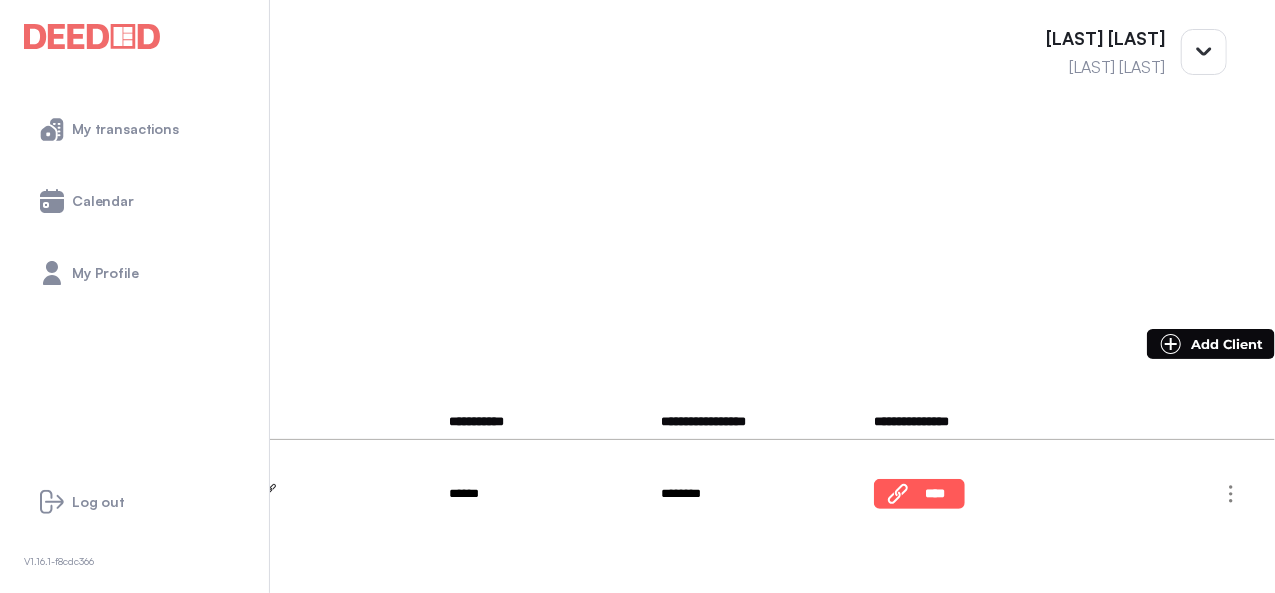scroll, scrollTop: 300, scrollLeft: 0, axis: vertical 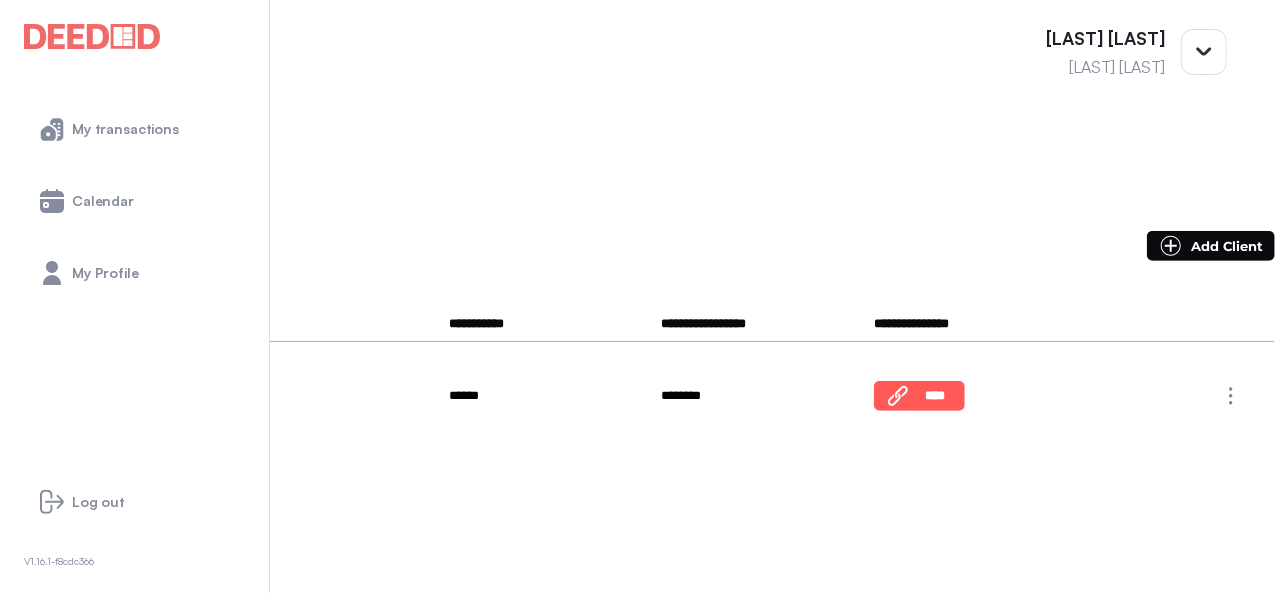 click on "********" at bounding box center [86, 417] 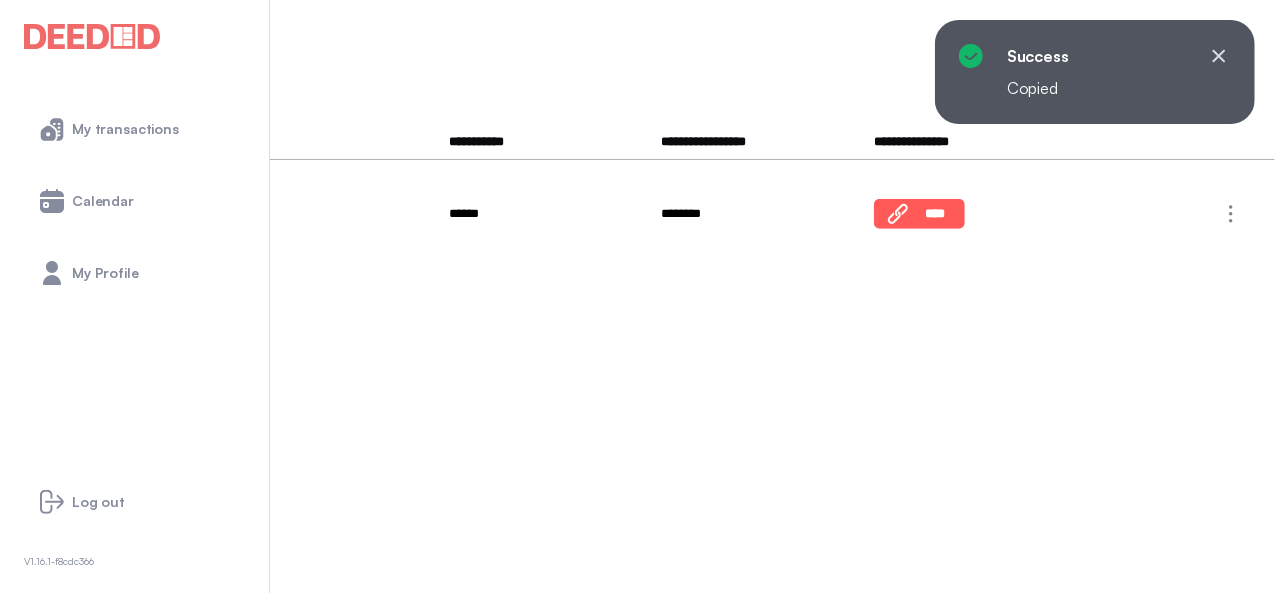 scroll, scrollTop: 300, scrollLeft: 0, axis: vertical 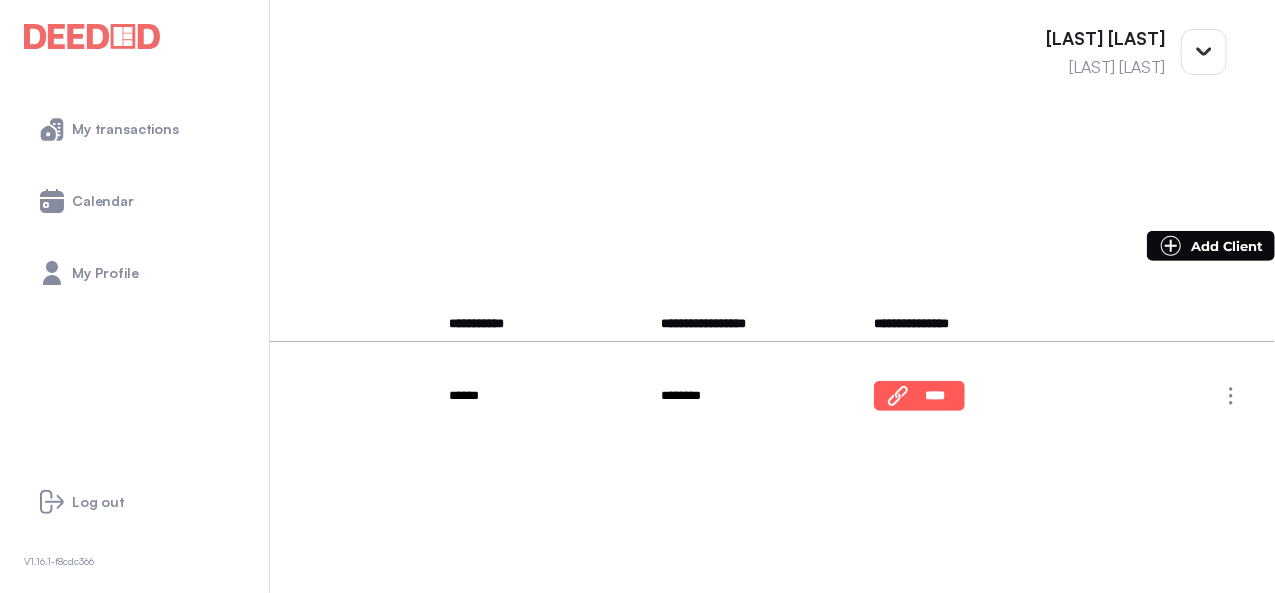 drag, startPoint x: 420, startPoint y: 315, endPoint x: 362, endPoint y: 325, distance: 58.855755 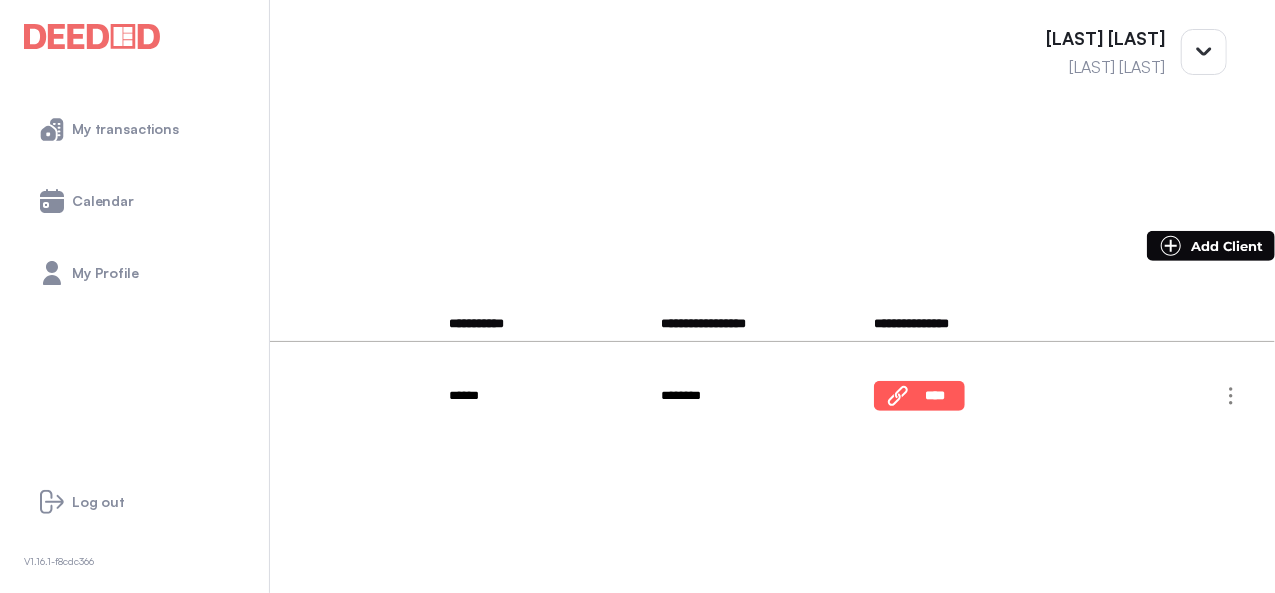 copy on "********" 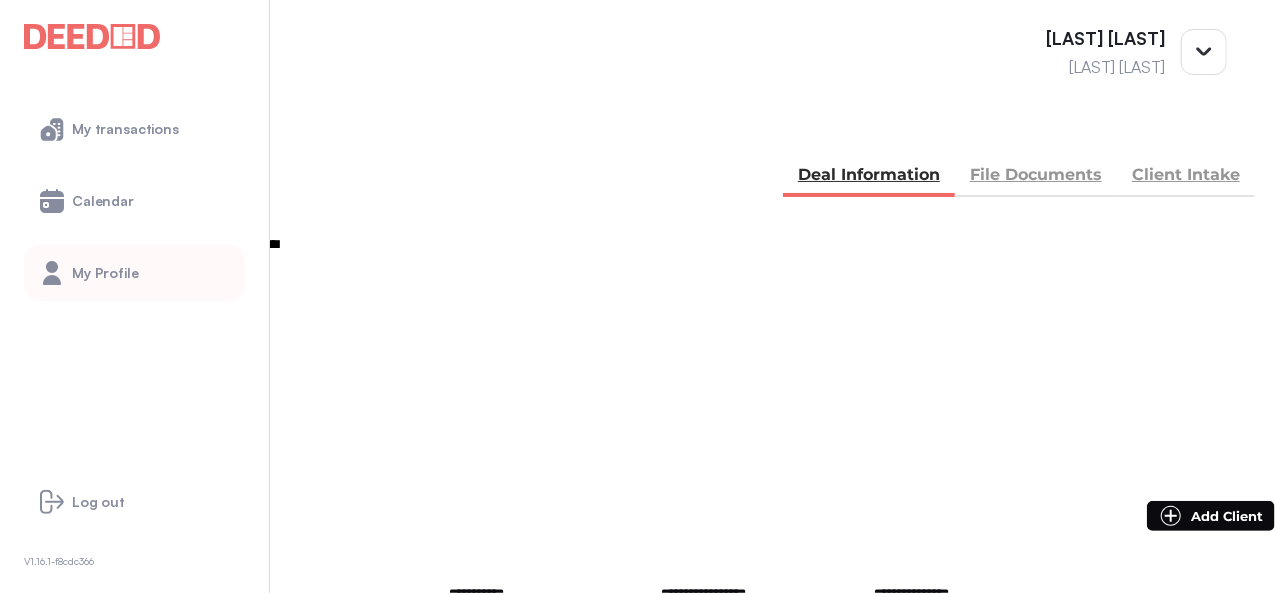 scroll, scrollTop: 0, scrollLeft: 0, axis: both 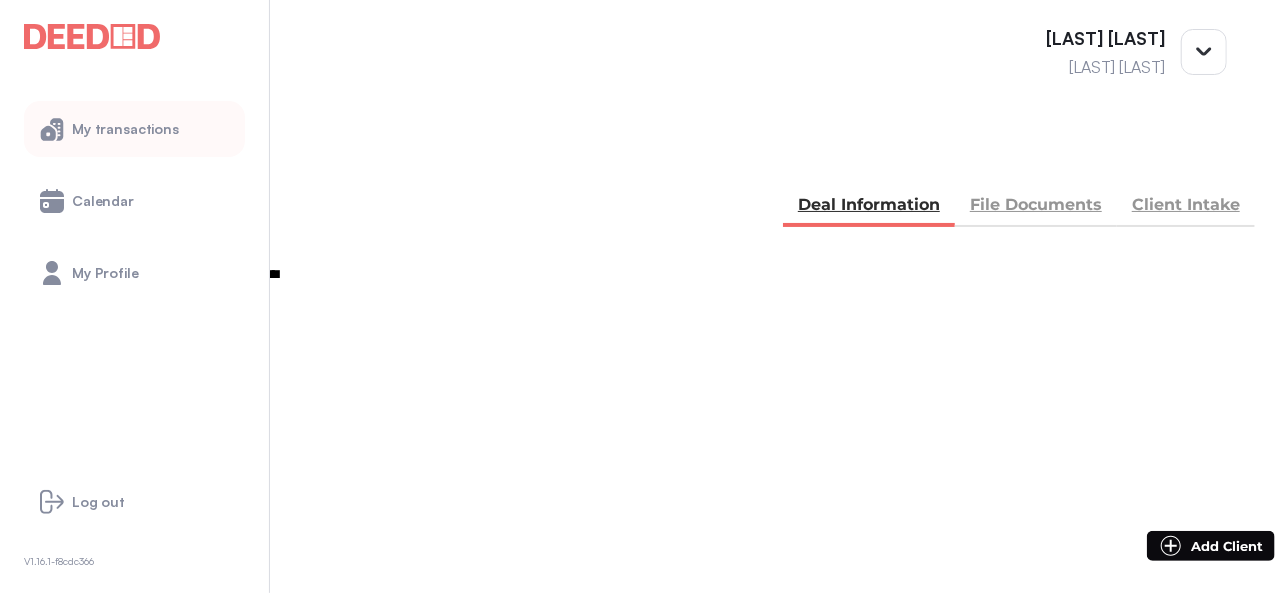 click on "My transactions" at bounding box center [134, 129] 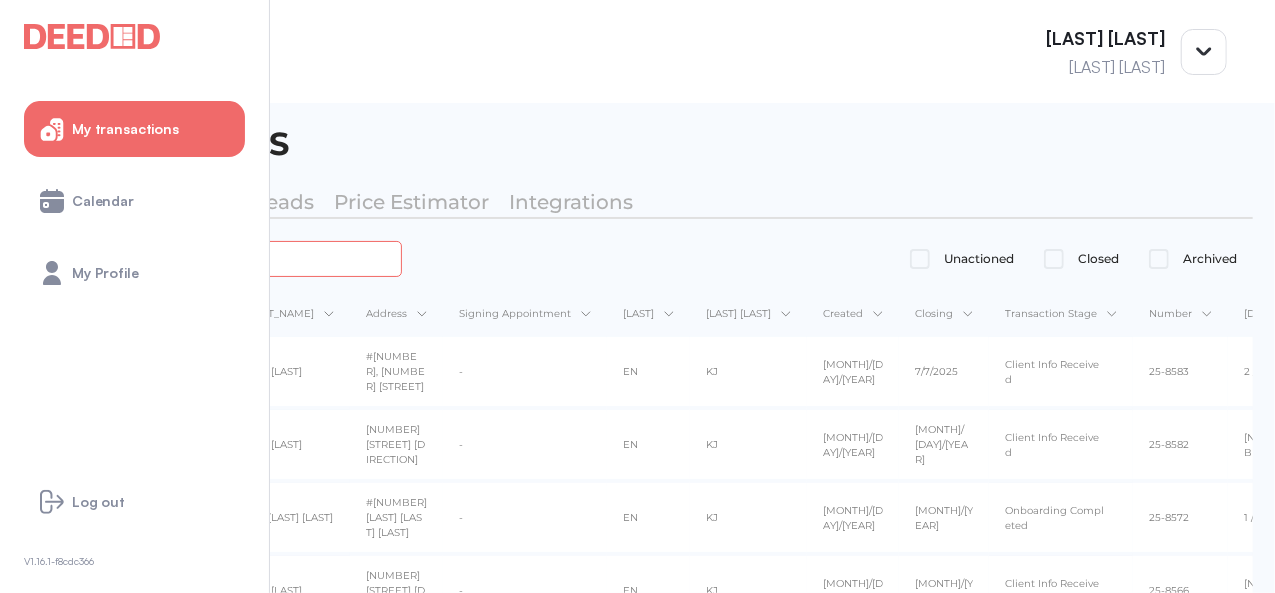 click at bounding box center (224, 258) 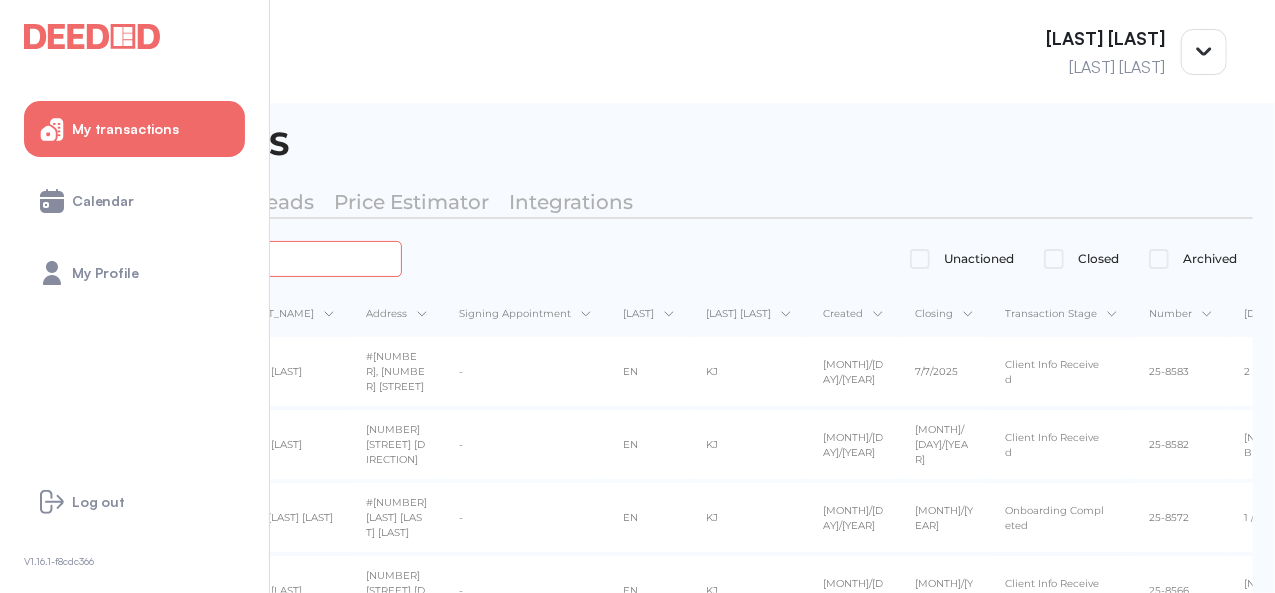 type on "*********" 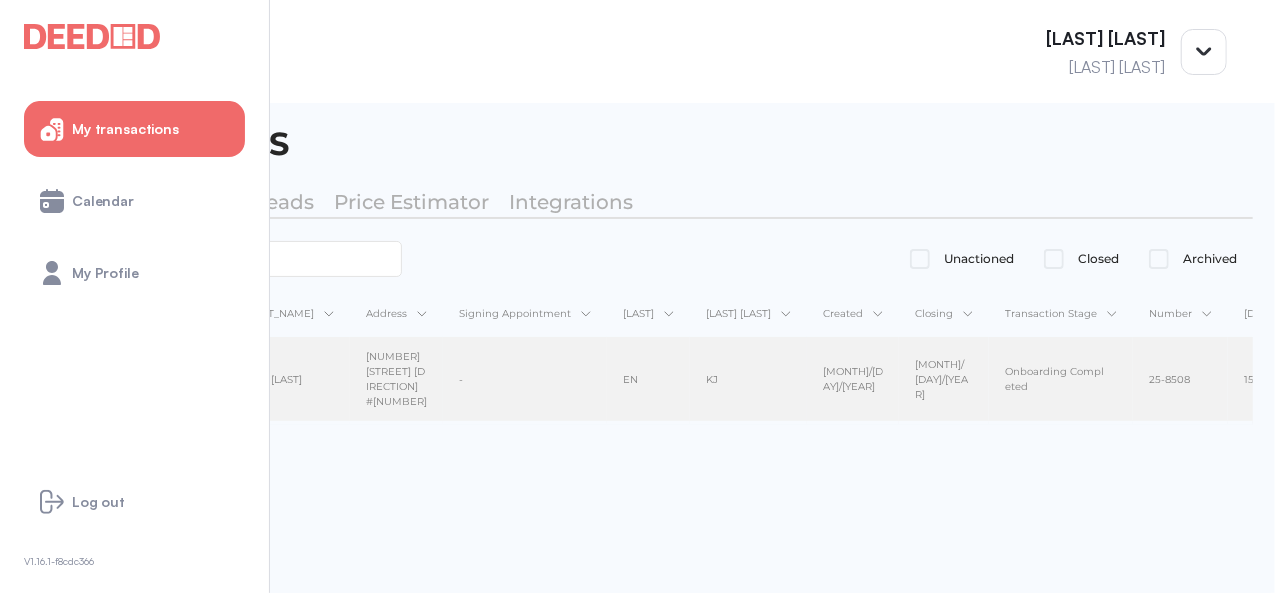 click on "[NUMBER] [STREET] [DIRECTION] #[NUMBER]" at bounding box center (396, 379) 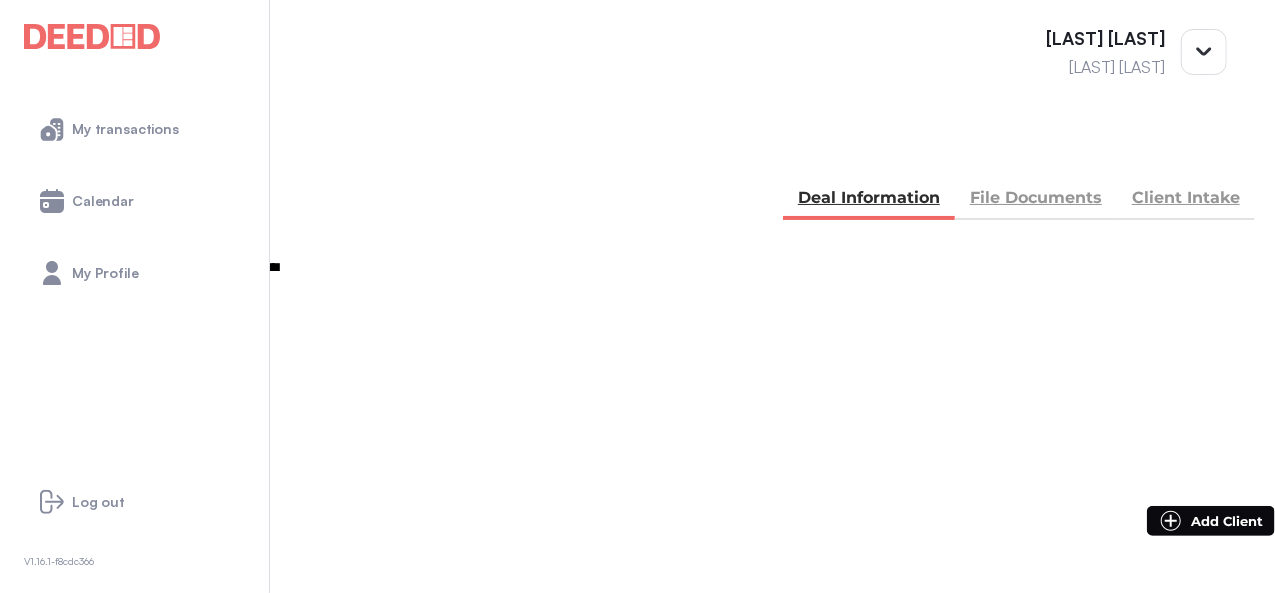 scroll, scrollTop: 0, scrollLeft: 0, axis: both 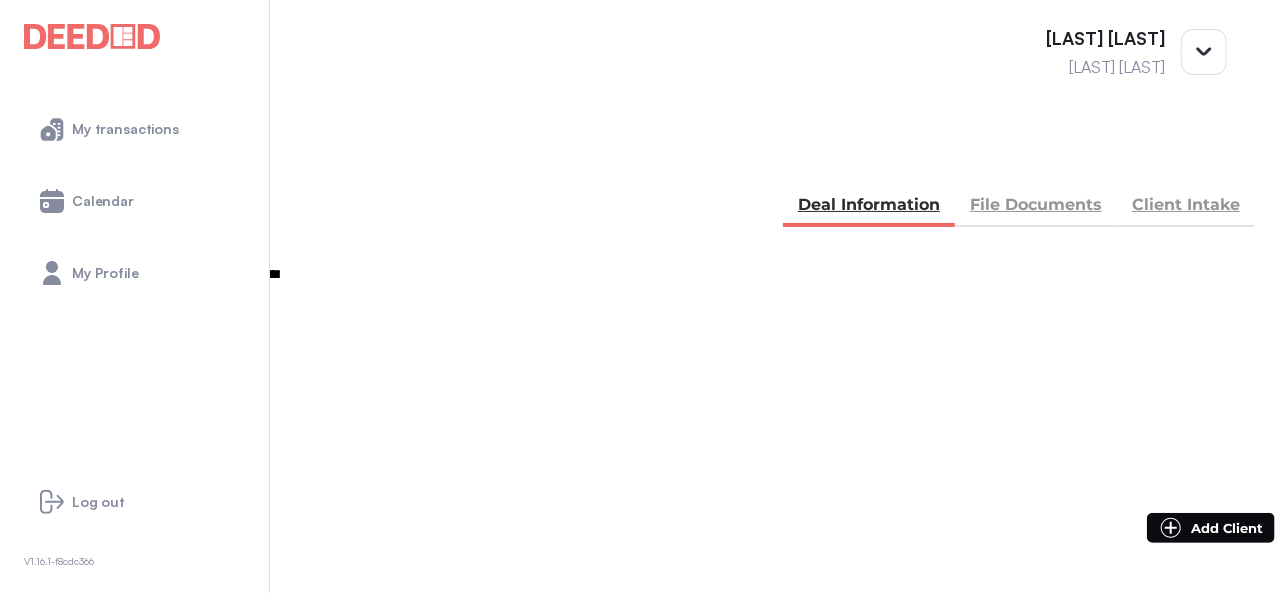 drag, startPoint x: 878, startPoint y: 349, endPoint x: 807, endPoint y: 353, distance: 71.11259 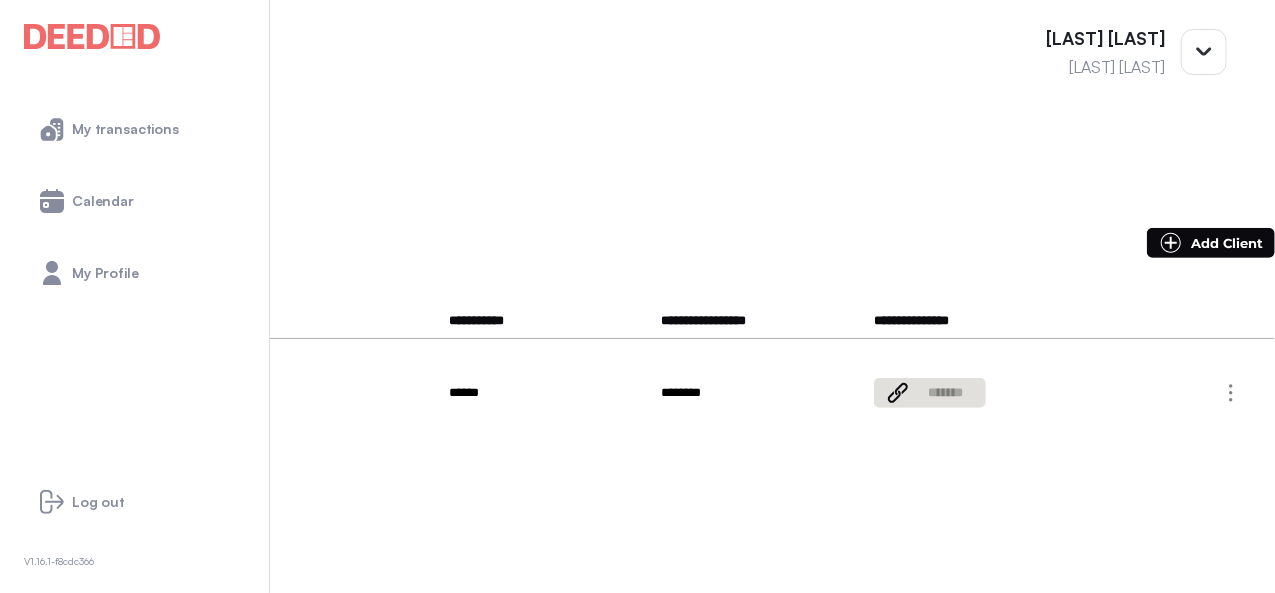 scroll, scrollTop: 200, scrollLeft: 0, axis: vertical 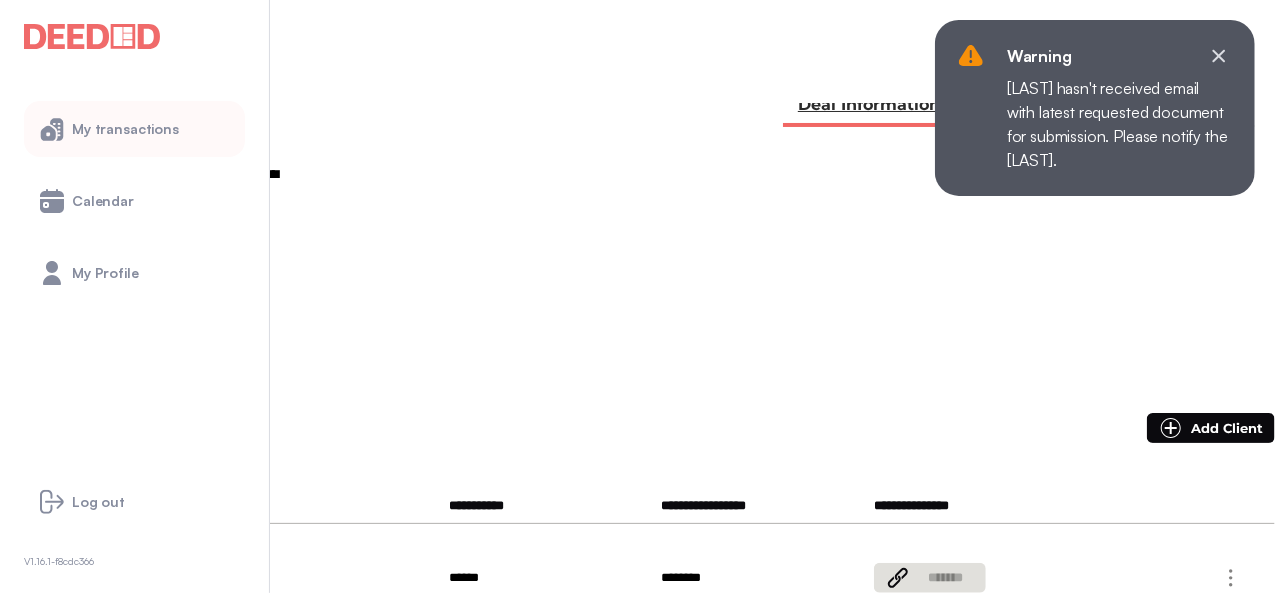 click on "My transactions" at bounding box center [134, 129] 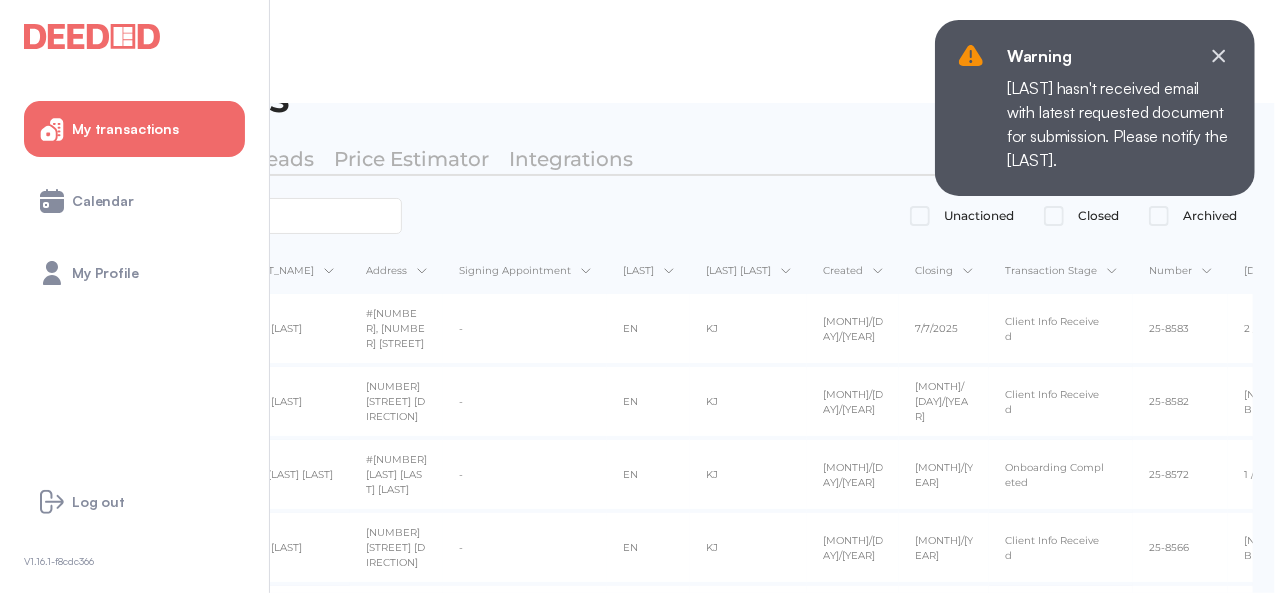 scroll, scrollTop: 100, scrollLeft: 0, axis: vertical 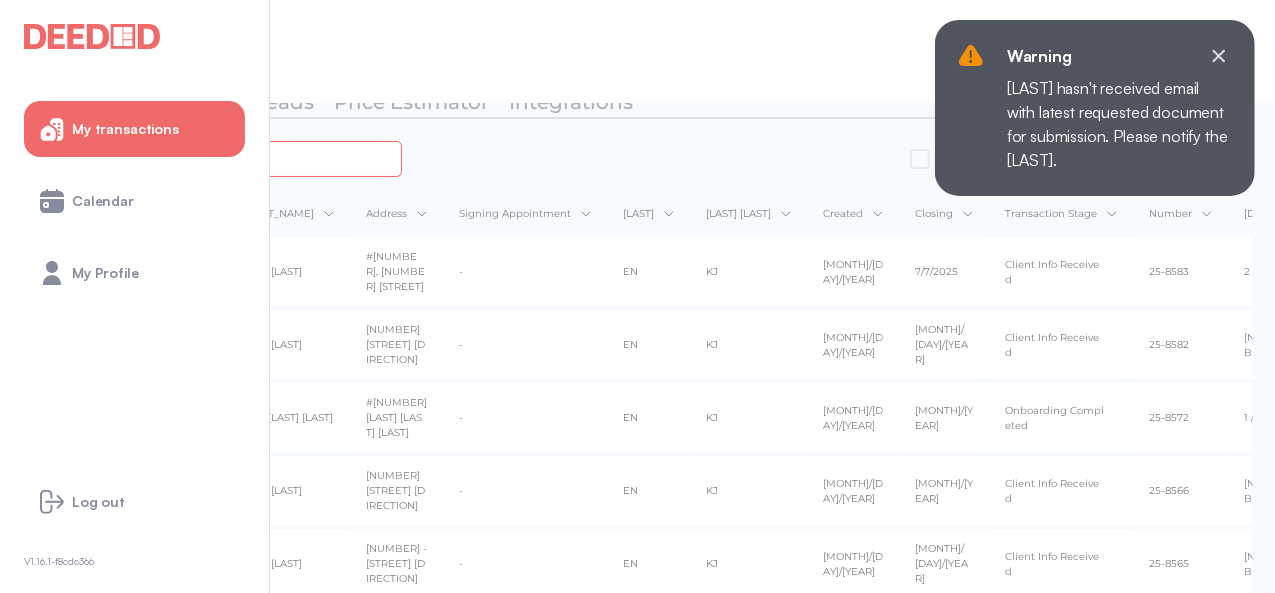 click at bounding box center (224, 158) 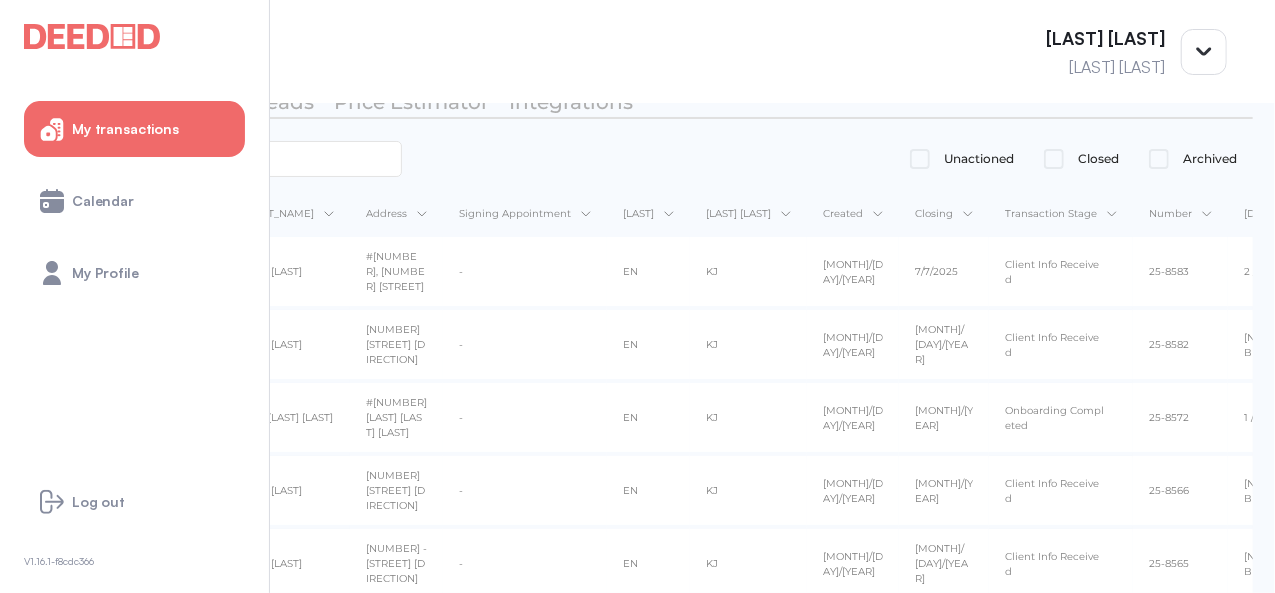click on "Closing" at bounding box center (944, 213) 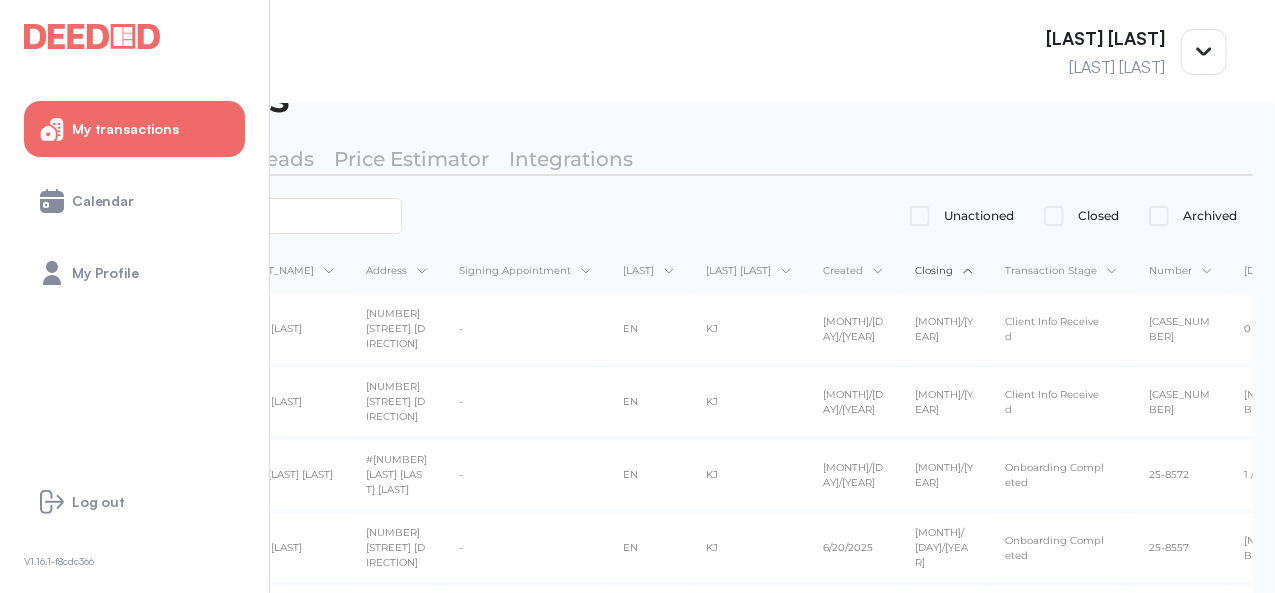 scroll, scrollTop: 100, scrollLeft: 0, axis: vertical 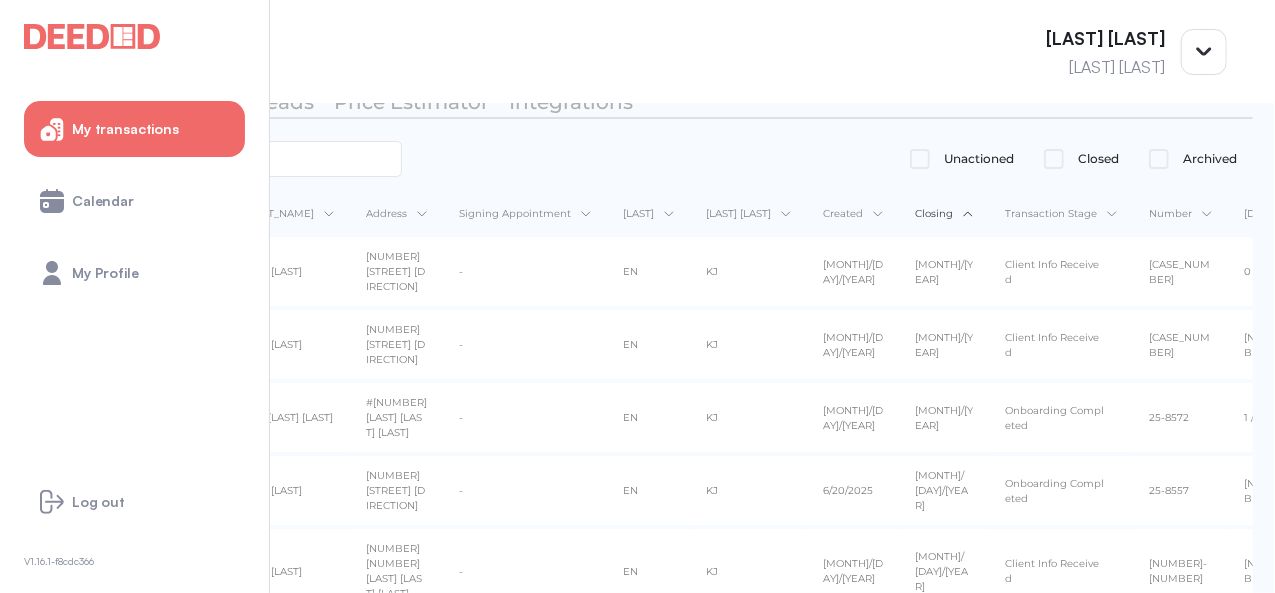 click on "Closing" at bounding box center [944, 213] 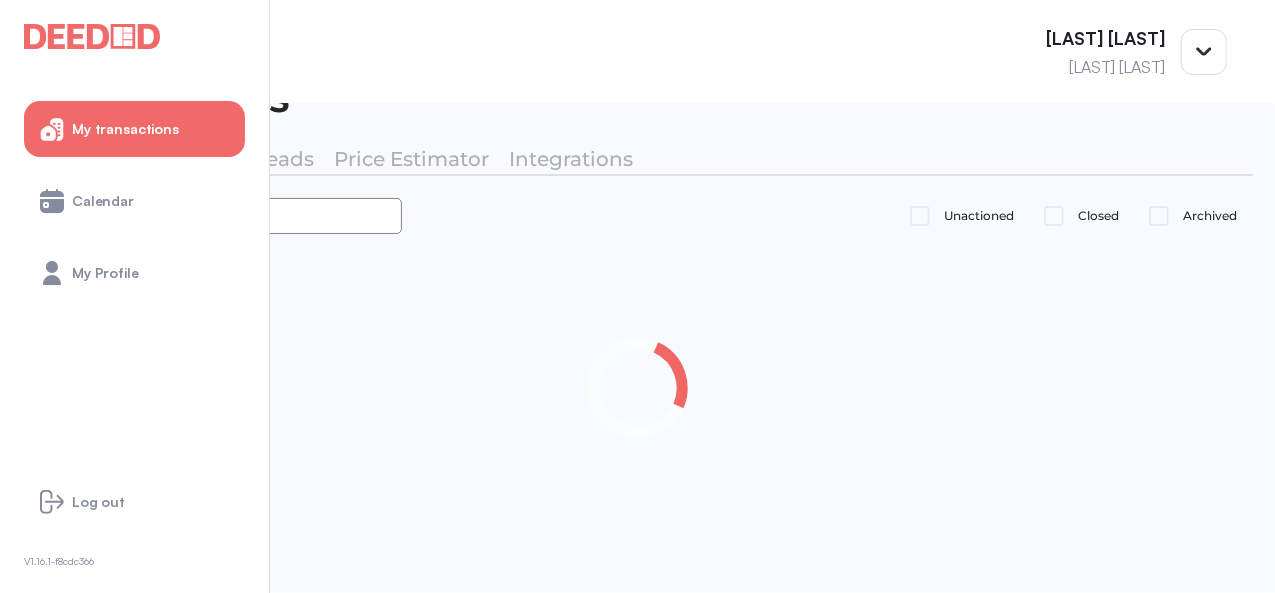 scroll, scrollTop: 100, scrollLeft: 0, axis: vertical 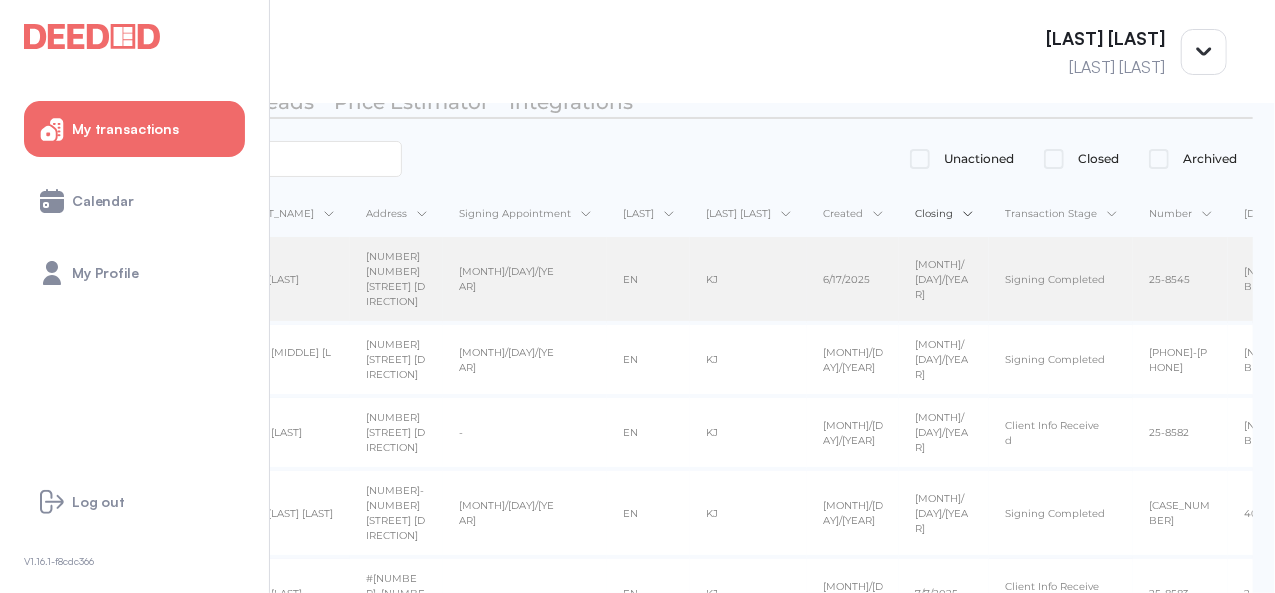 click on "[LAST] [LAST]" at bounding box center [284, 279] 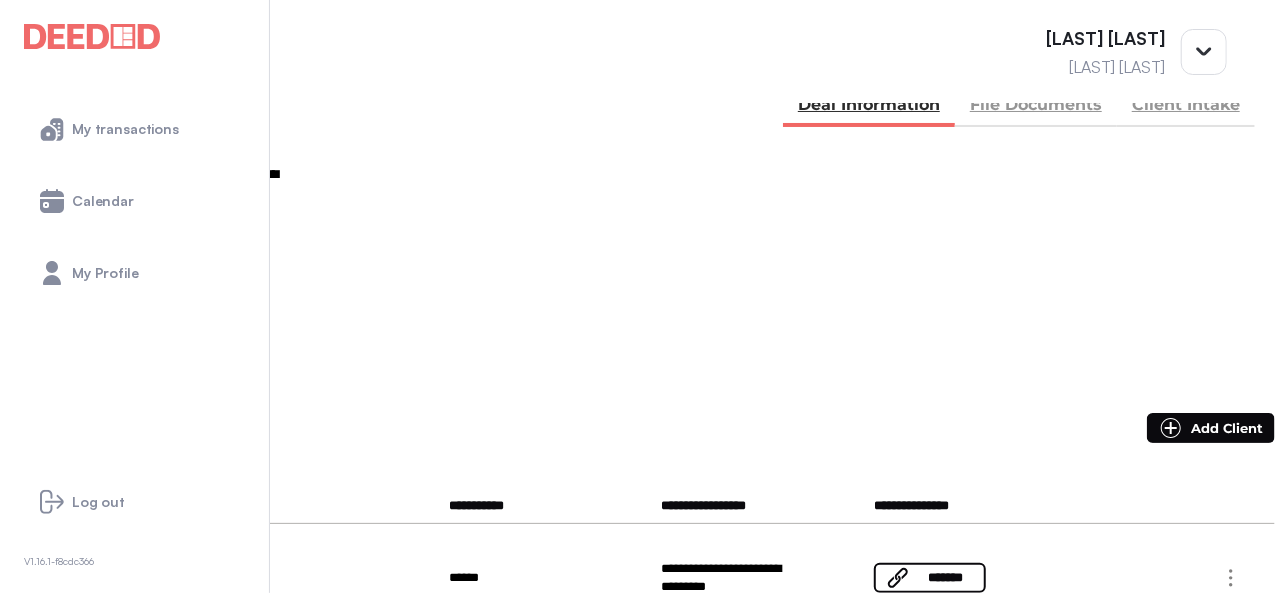 scroll, scrollTop: 200, scrollLeft: 0, axis: vertical 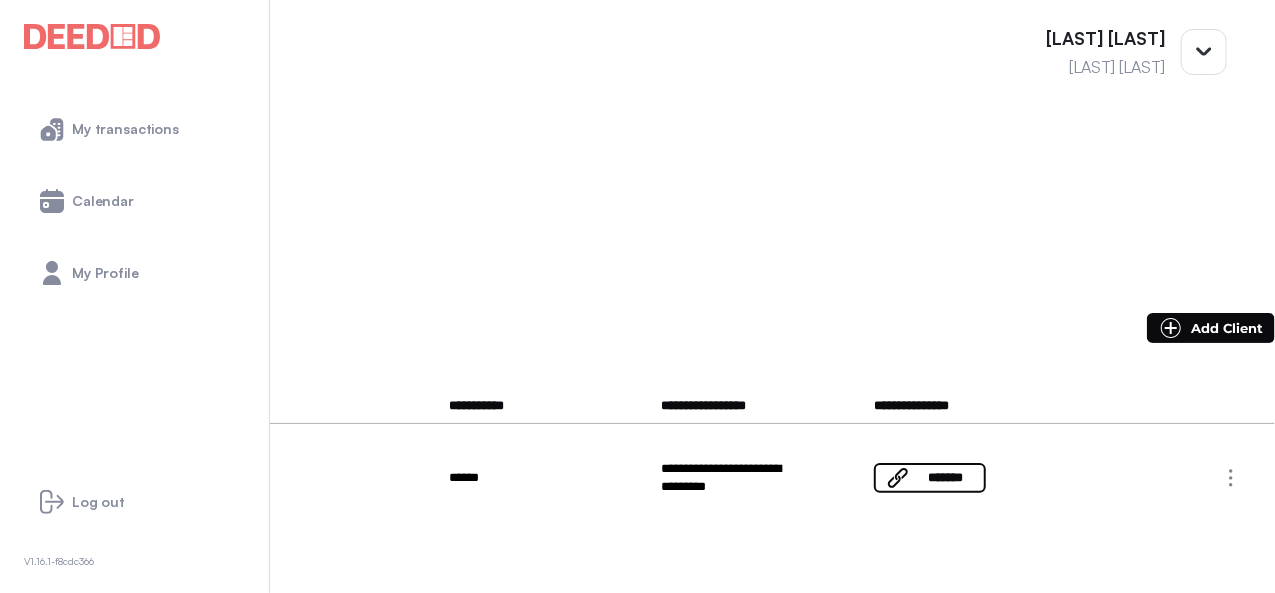 click on "********" at bounding box center [88, 499] 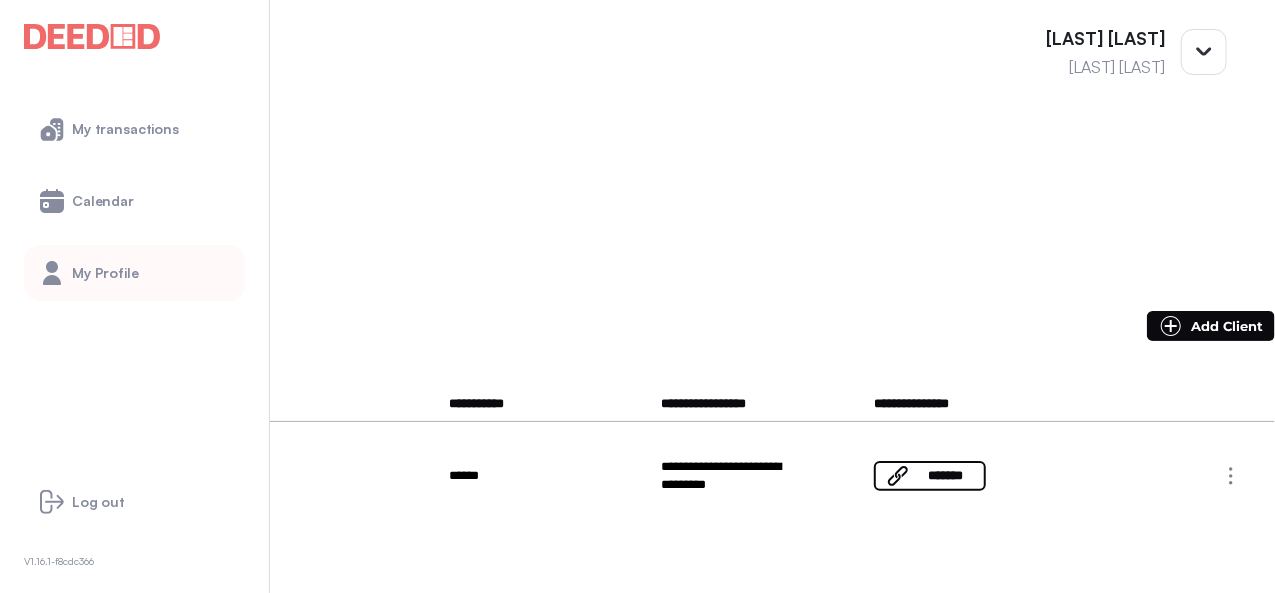 scroll, scrollTop: 200, scrollLeft: 0, axis: vertical 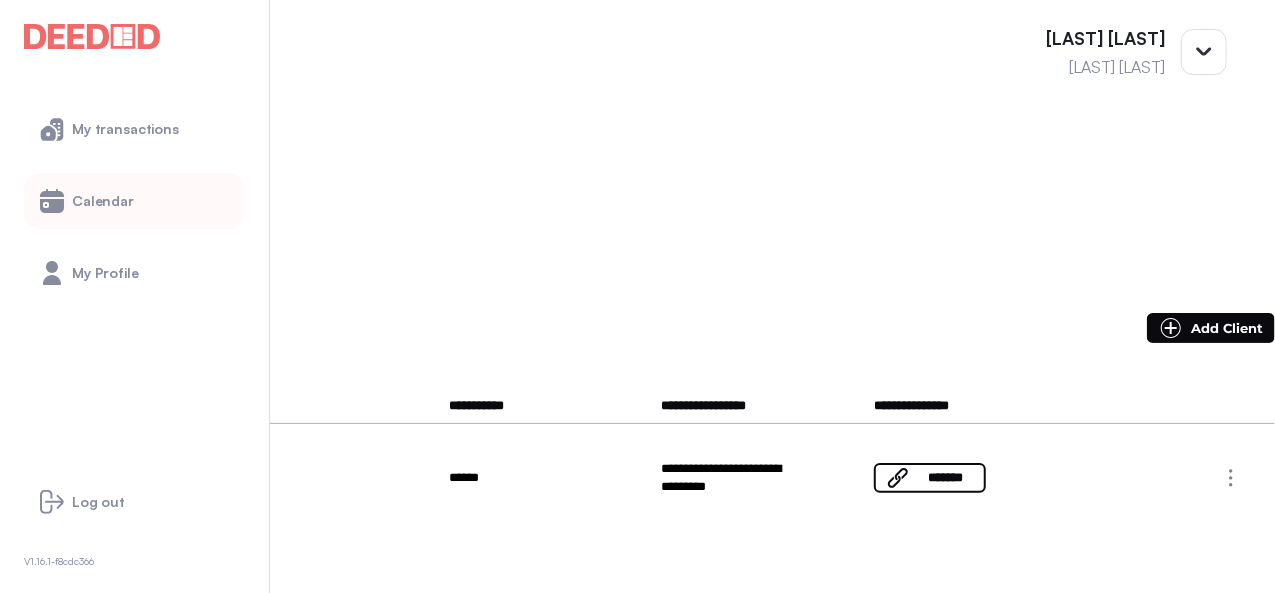 click on "Calendar" at bounding box center [103, 201] 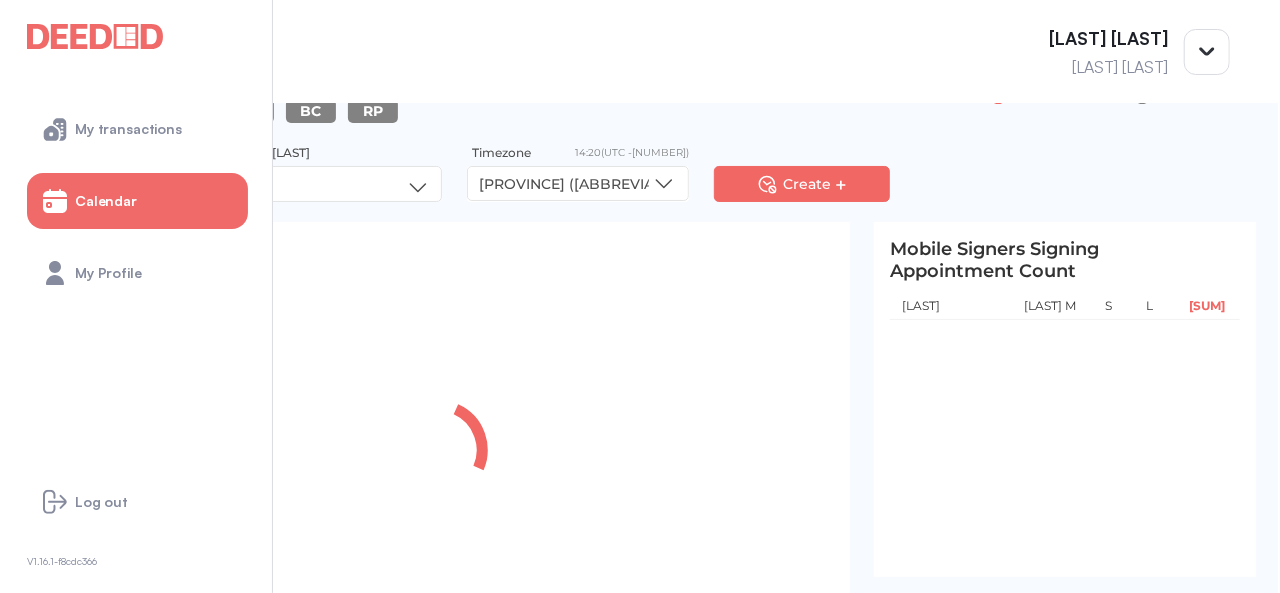 scroll, scrollTop: 0, scrollLeft: 0, axis: both 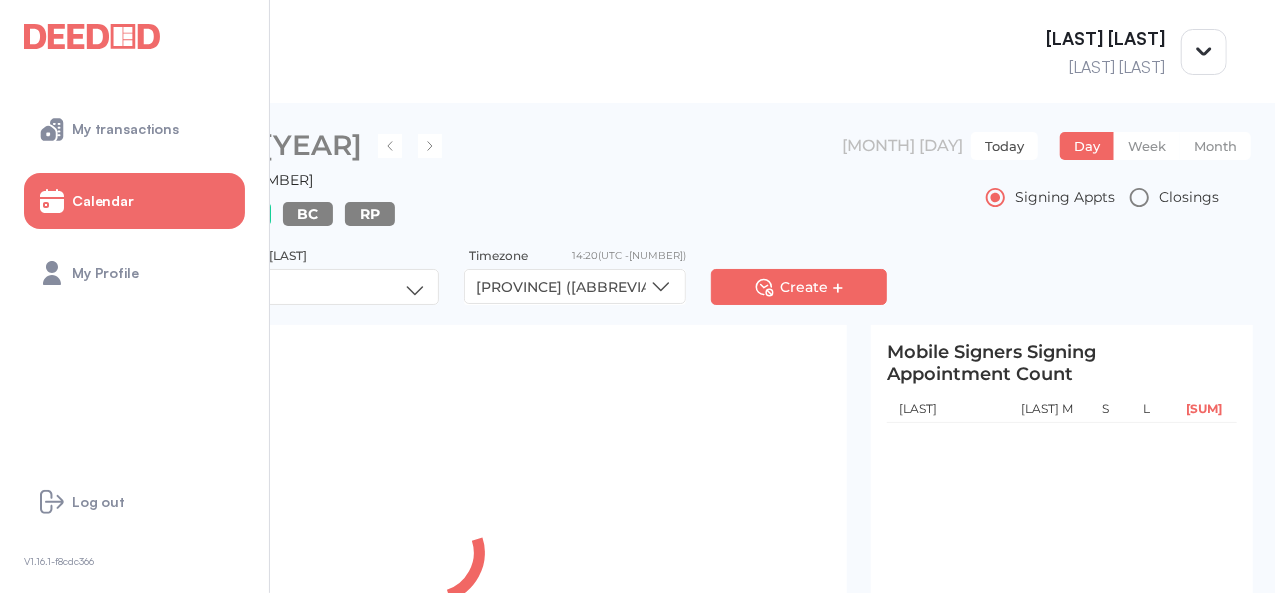 click on "Today" at bounding box center [1004, 146] 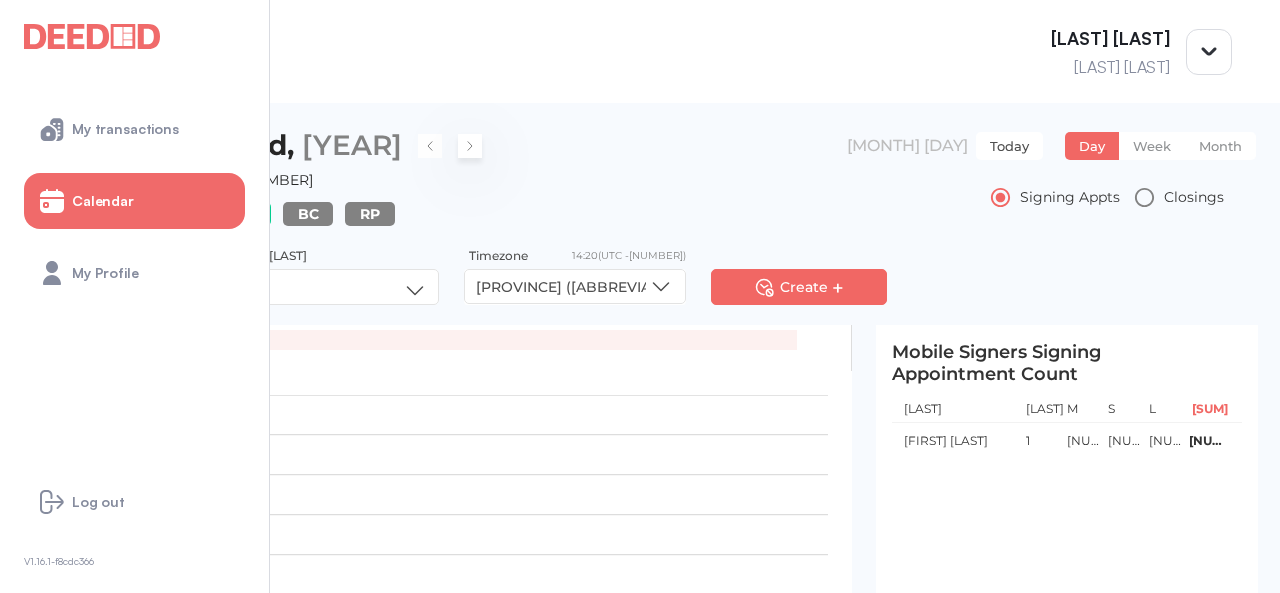 click at bounding box center [470, 146] 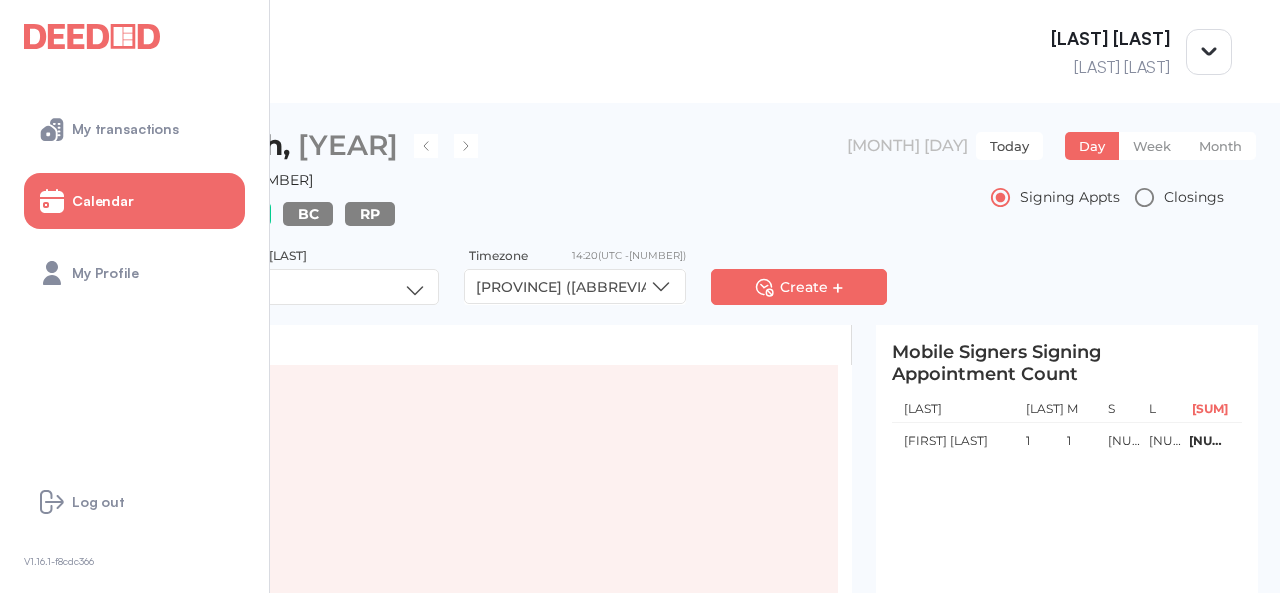 scroll, scrollTop: 1071, scrollLeft: 0, axis: vertical 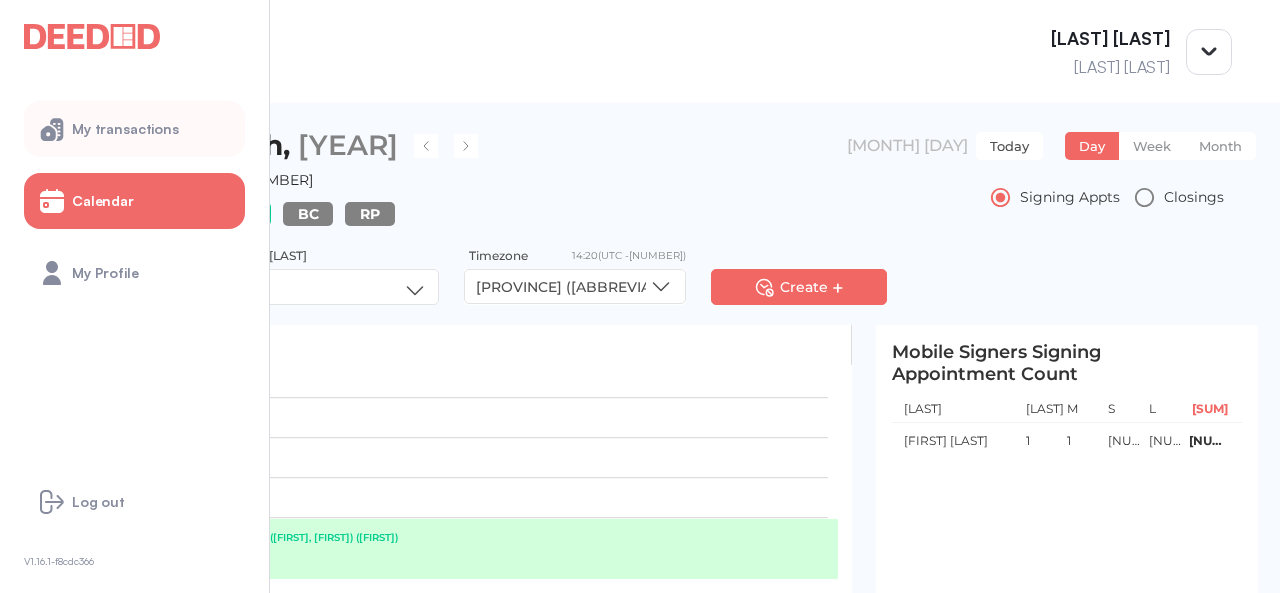 click on "My transactions" at bounding box center (125, 129) 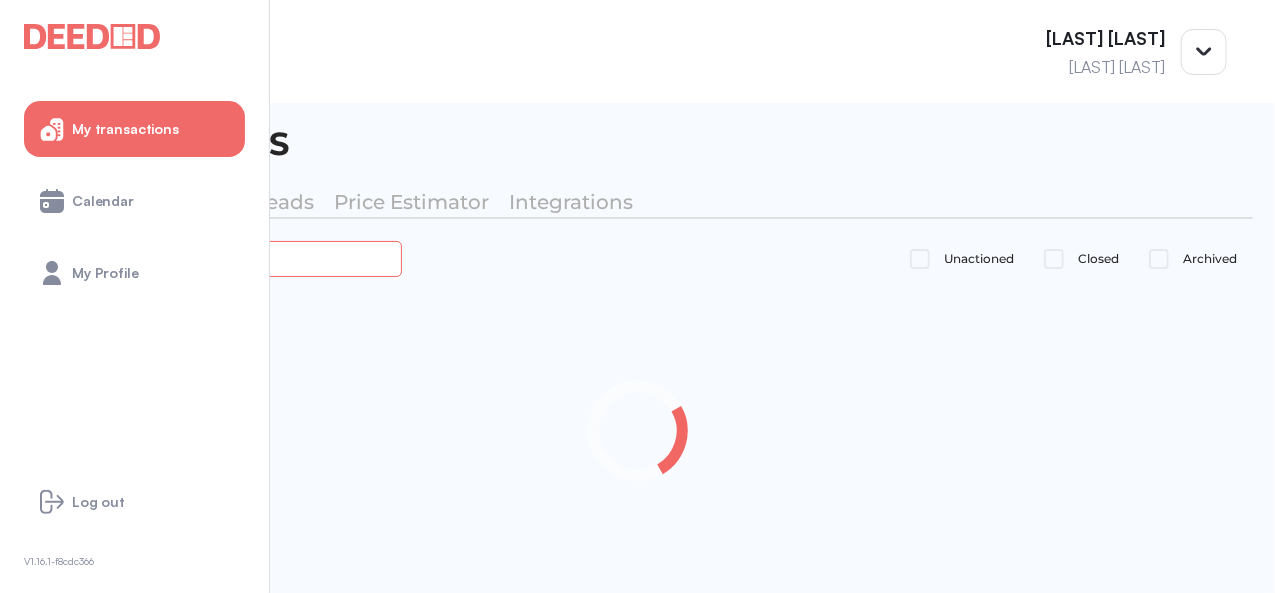 click at bounding box center (224, 258) 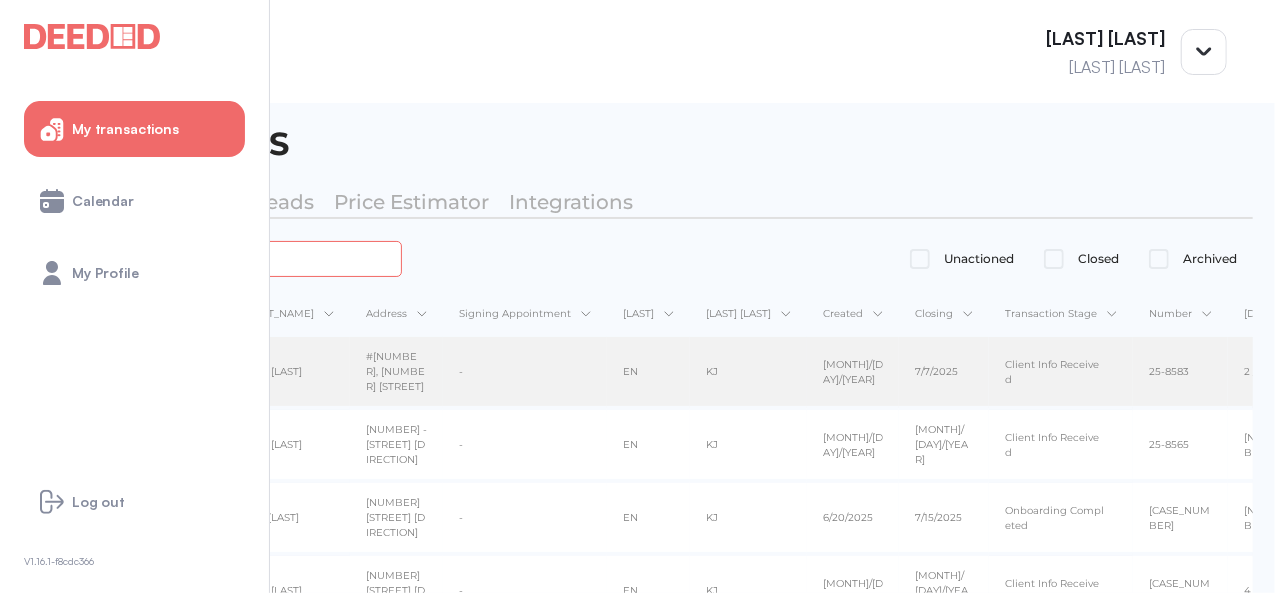 type on "********" 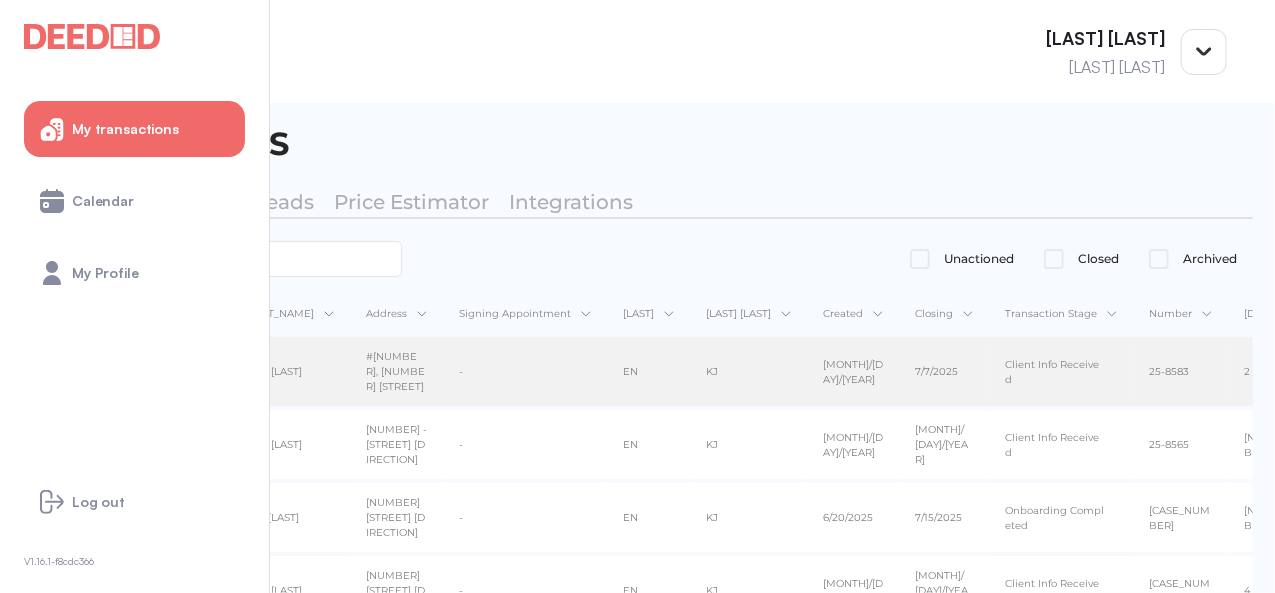 click on "[FIRST] [LAST]" at bounding box center (284, 371) 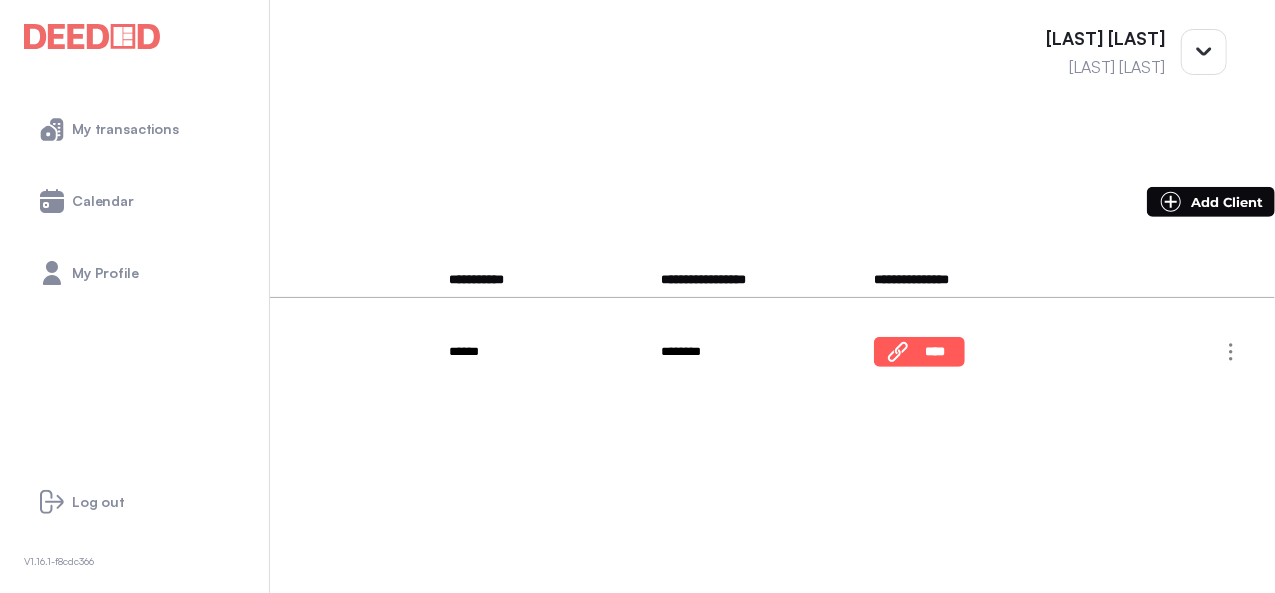 scroll, scrollTop: 300, scrollLeft: 0, axis: vertical 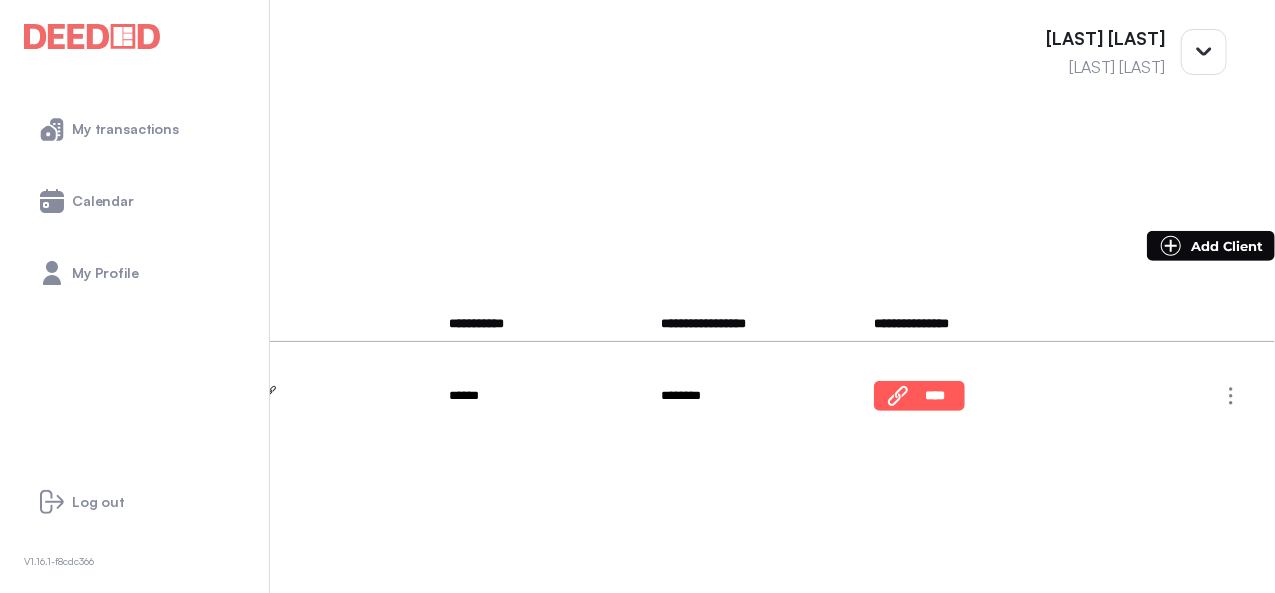 click on "**********" at bounding box center (150, 391) 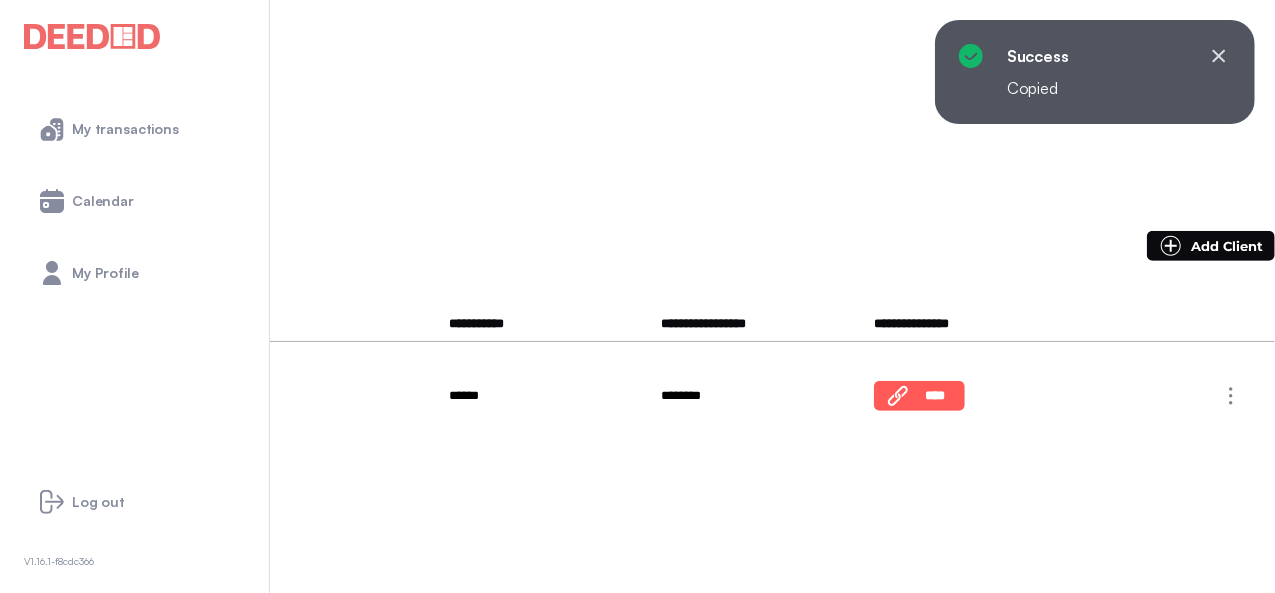 click on "********" at bounding box center [86, 417] 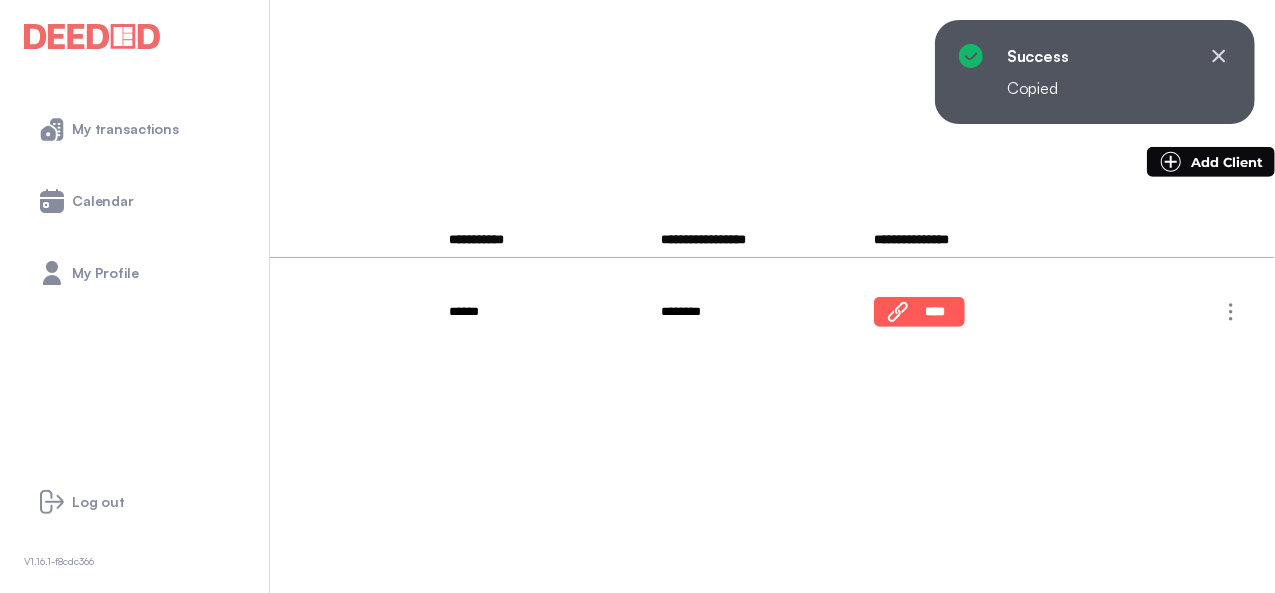 scroll, scrollTop: 600, scrollLeft: 0, axis: vertical 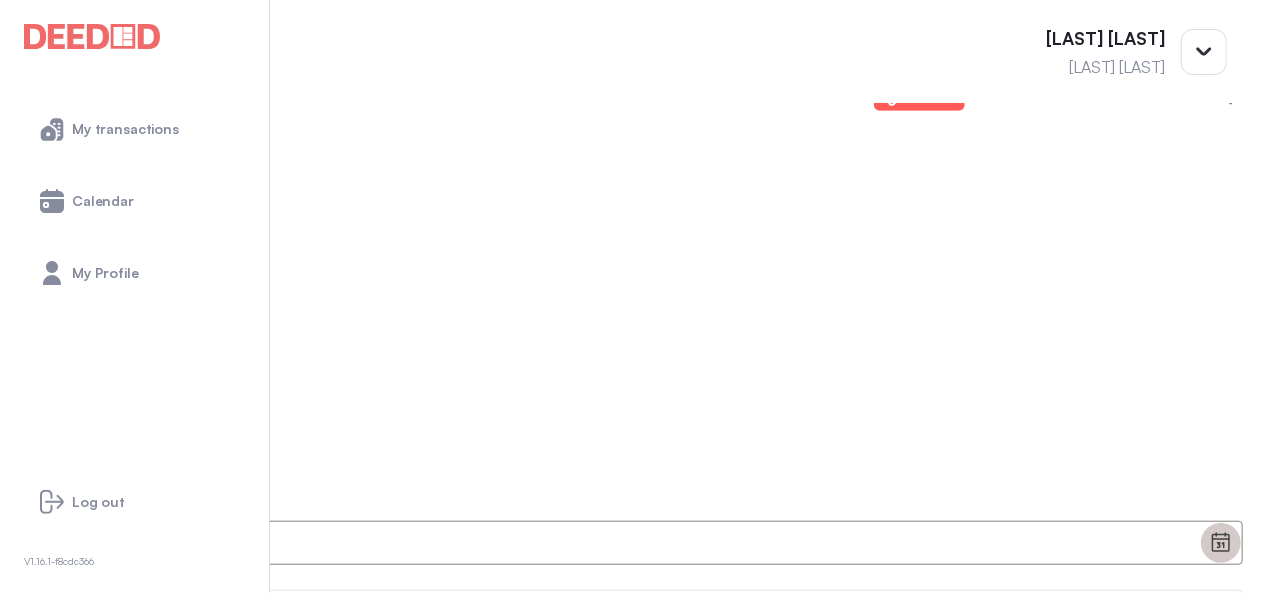click at bounding box center [1224, 545] 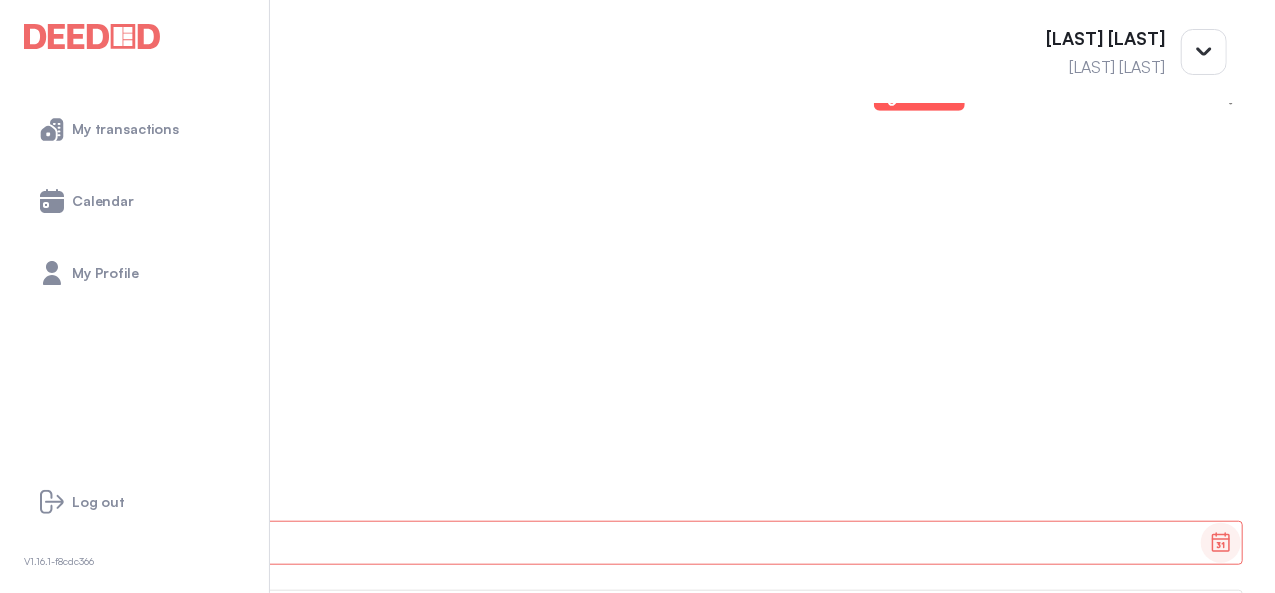 click on "4" at bounding box center (550, 779) 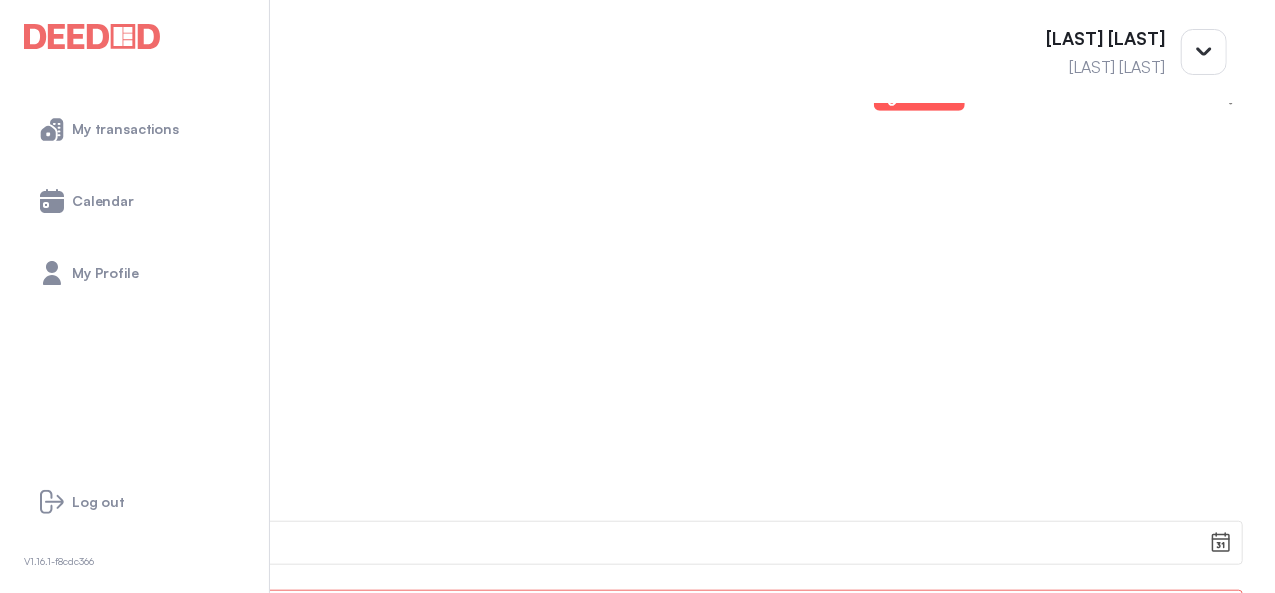 click on "********" at bounding box center (598, 612) 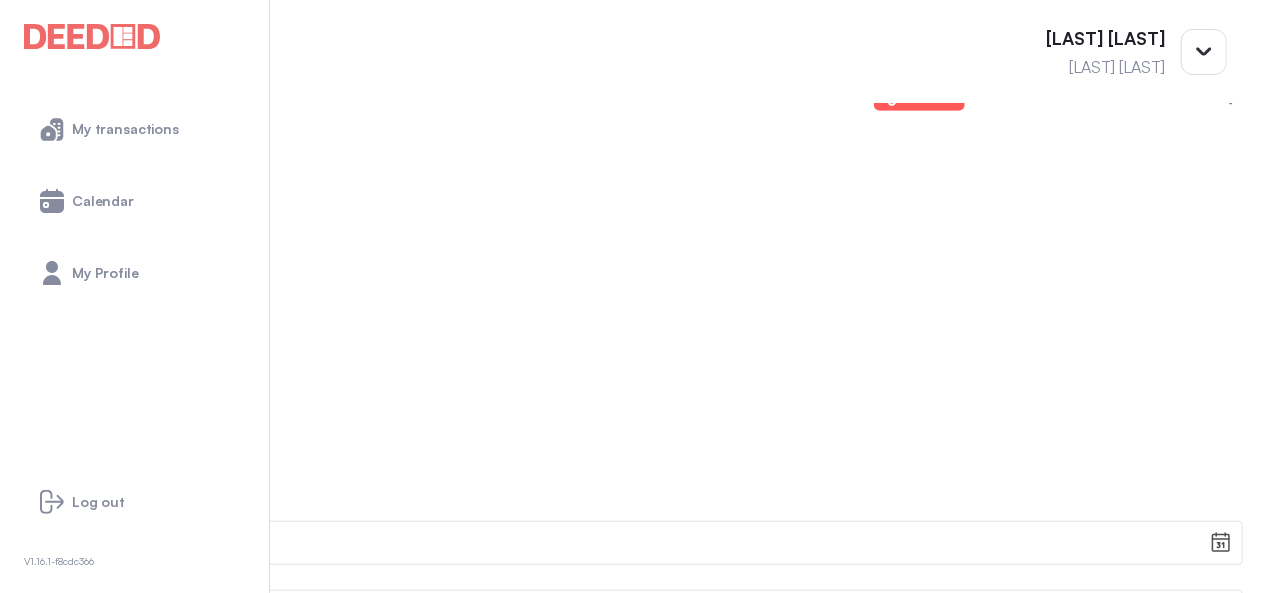 click at bounding box center (1222, 681) 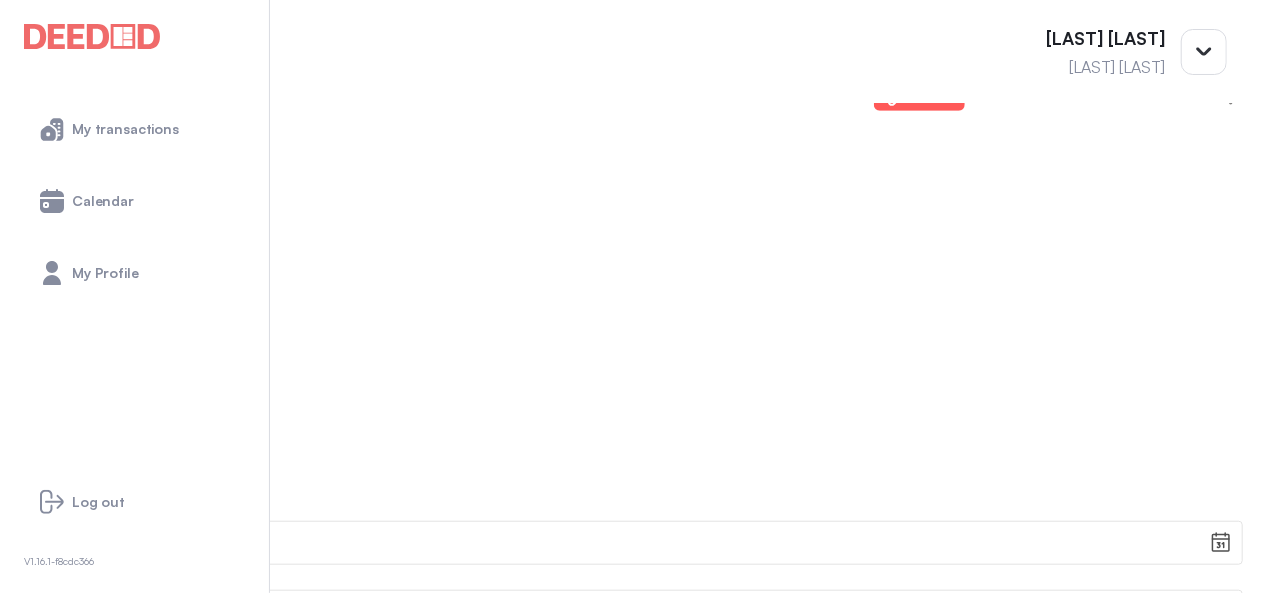drag, startPoint x: 726, startPoint y: 286, endPoint x: 752, endPoint y: 296, distance: 27.856777 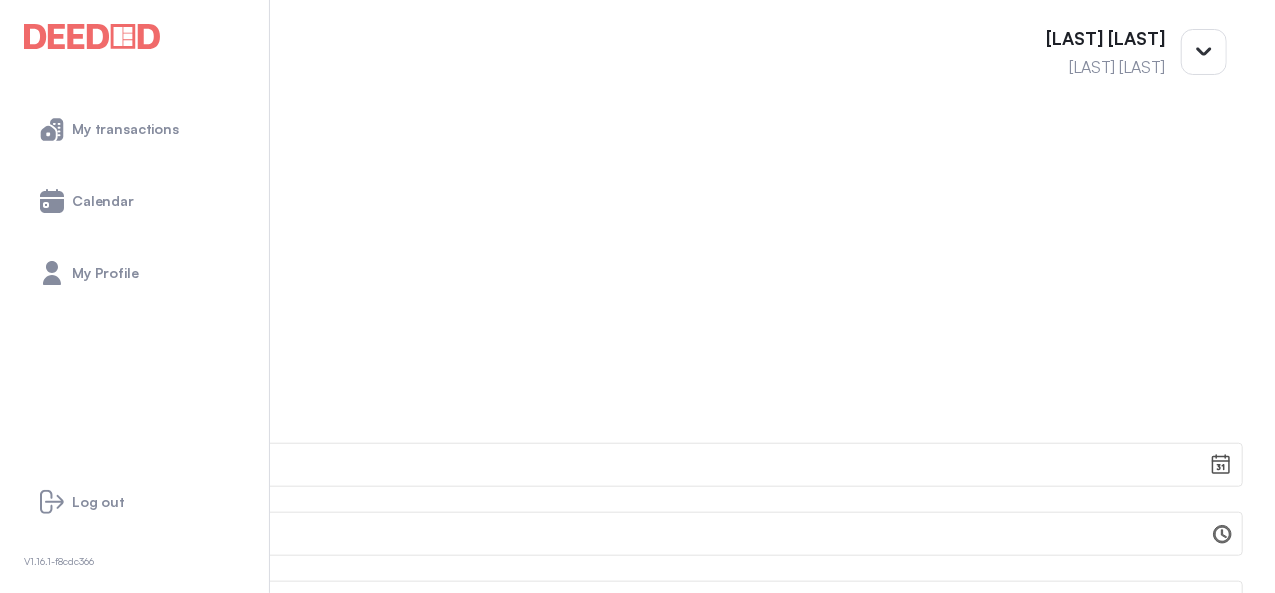 scroll, scrollTop: 800, scrollLeft: 0, axis: vertical 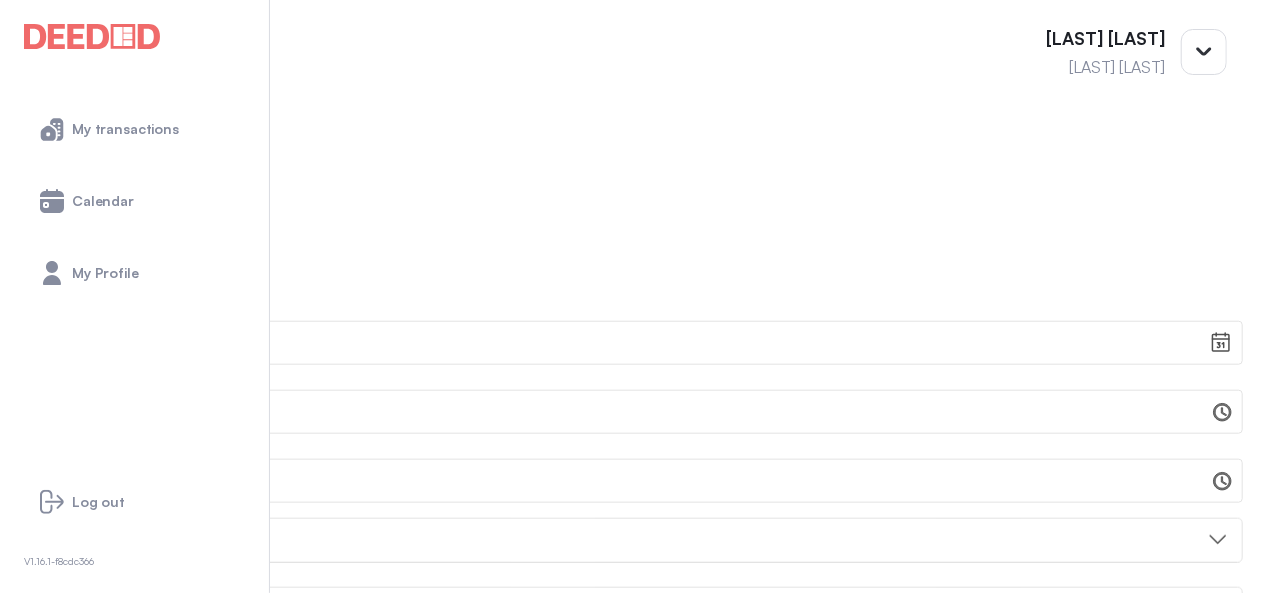 click on "No option" at bounding box center (619, 751) 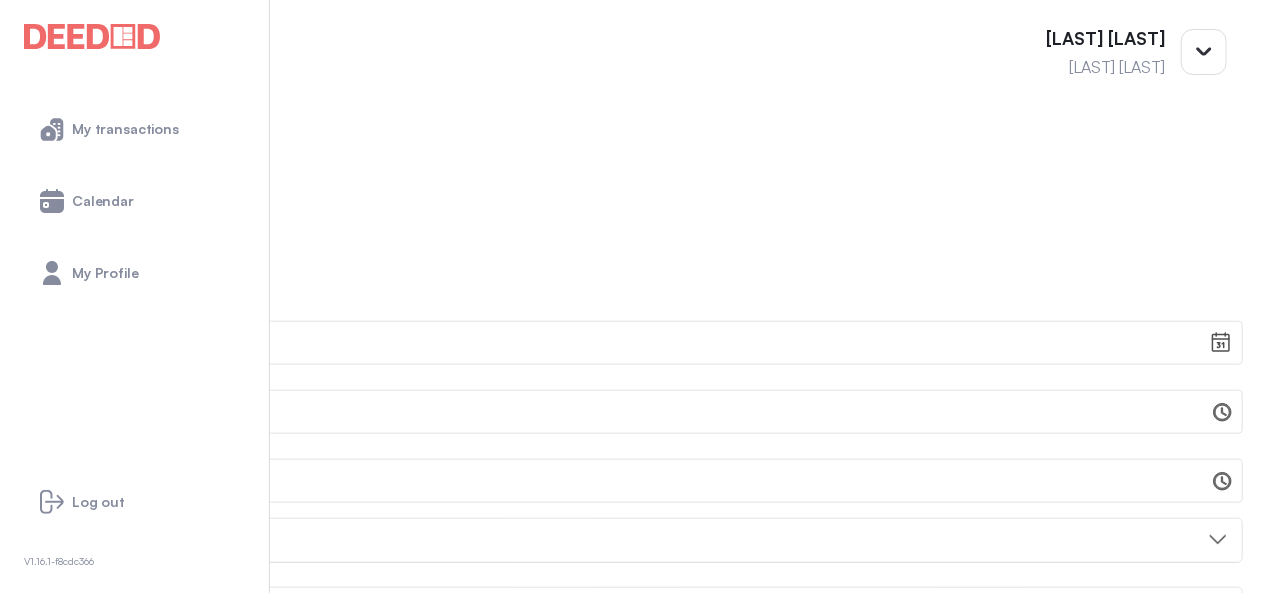 drag, startPoint x: 1110, startPoint y: 463, endPoint x: 1097, endPoint y: 457, distance: 14.3178215 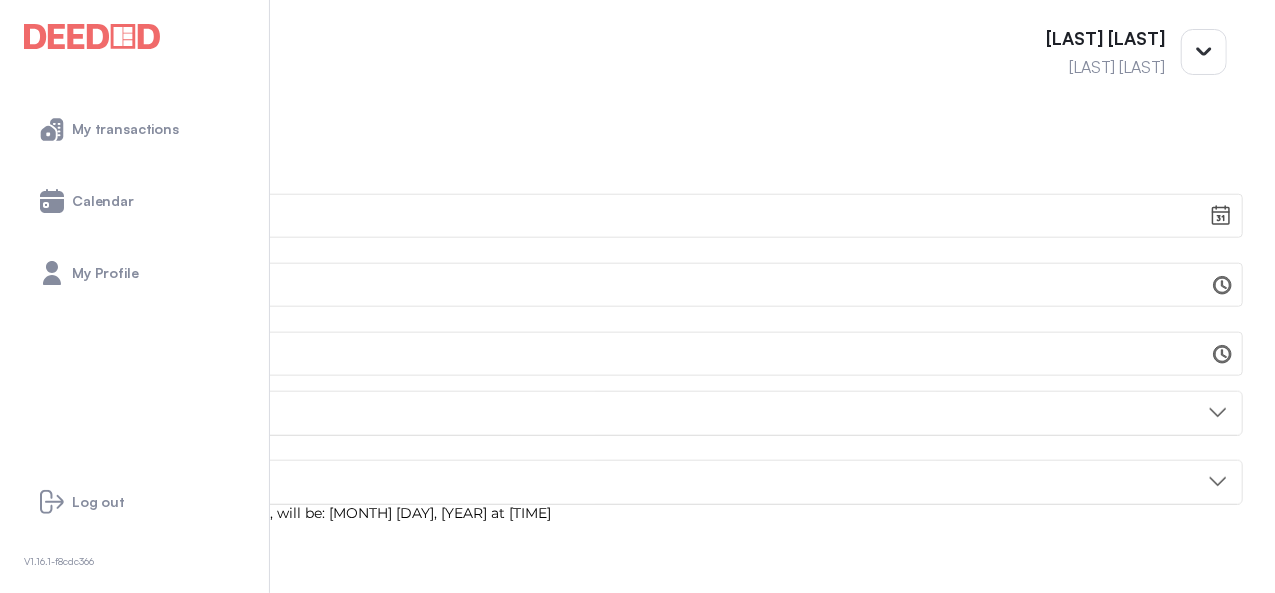 scroll, scrollTop: 1000, scrollLeft: 0, axis: vertical 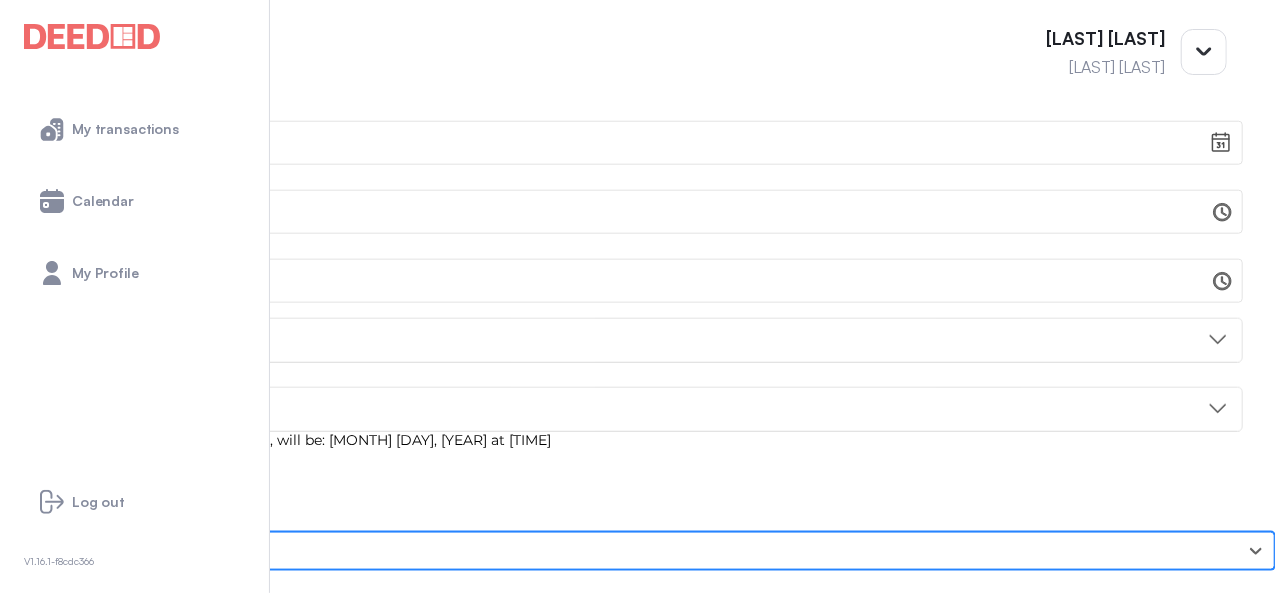 click on "Save" at bounding box center [1225, 672] 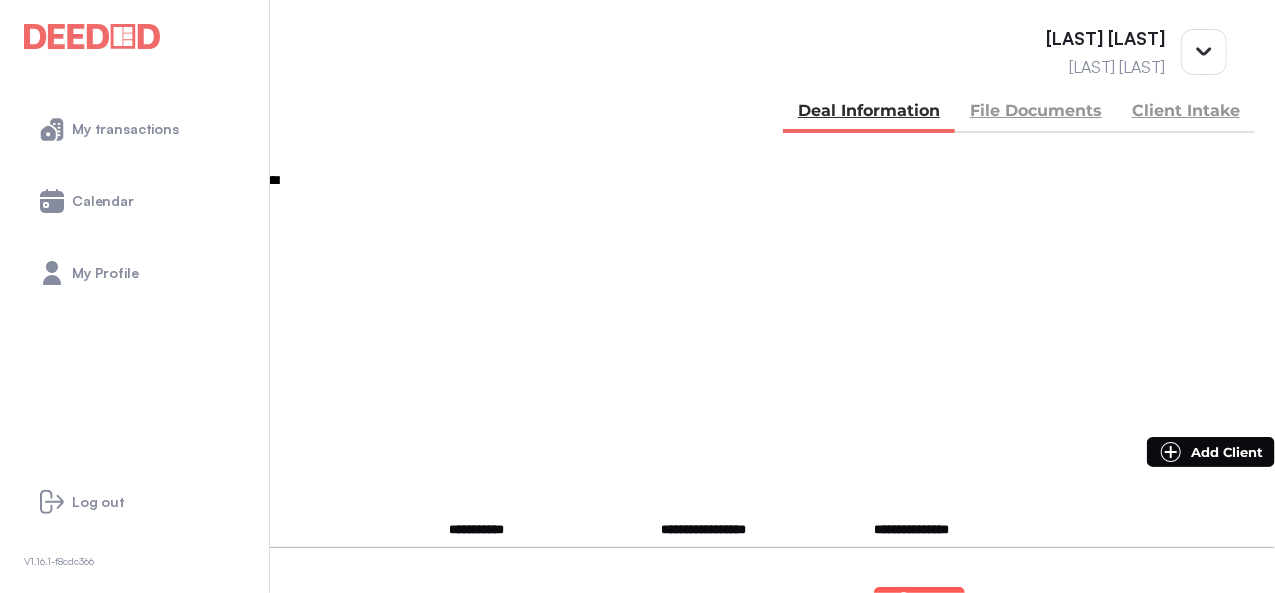 scroll, scrollTop: 200, scrollLeft: 0, axis: vertical 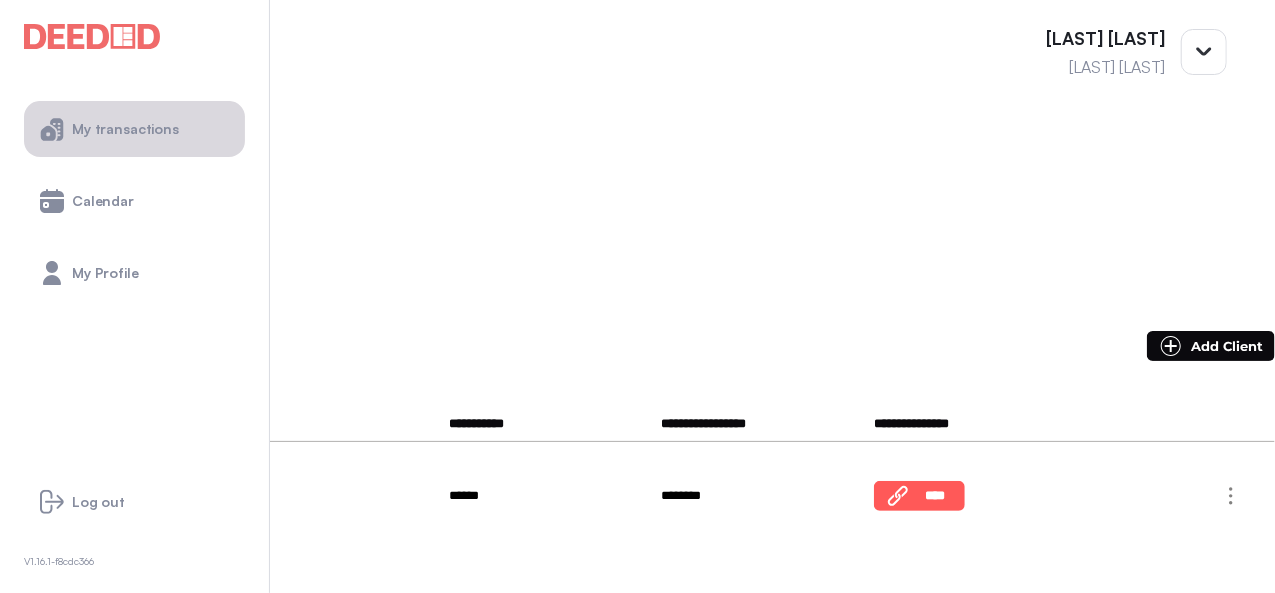 click on "My transactions" at bounding box center (134, 129) 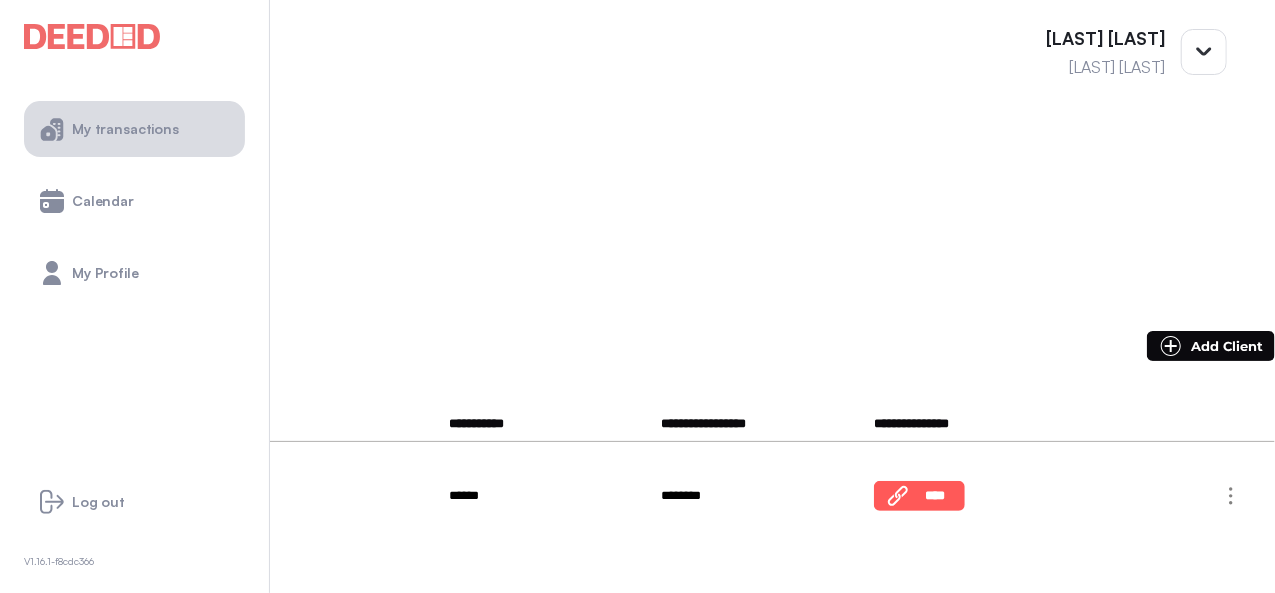 scroll, scrollTop: 43, scrollLeft: 0, axis: vertical 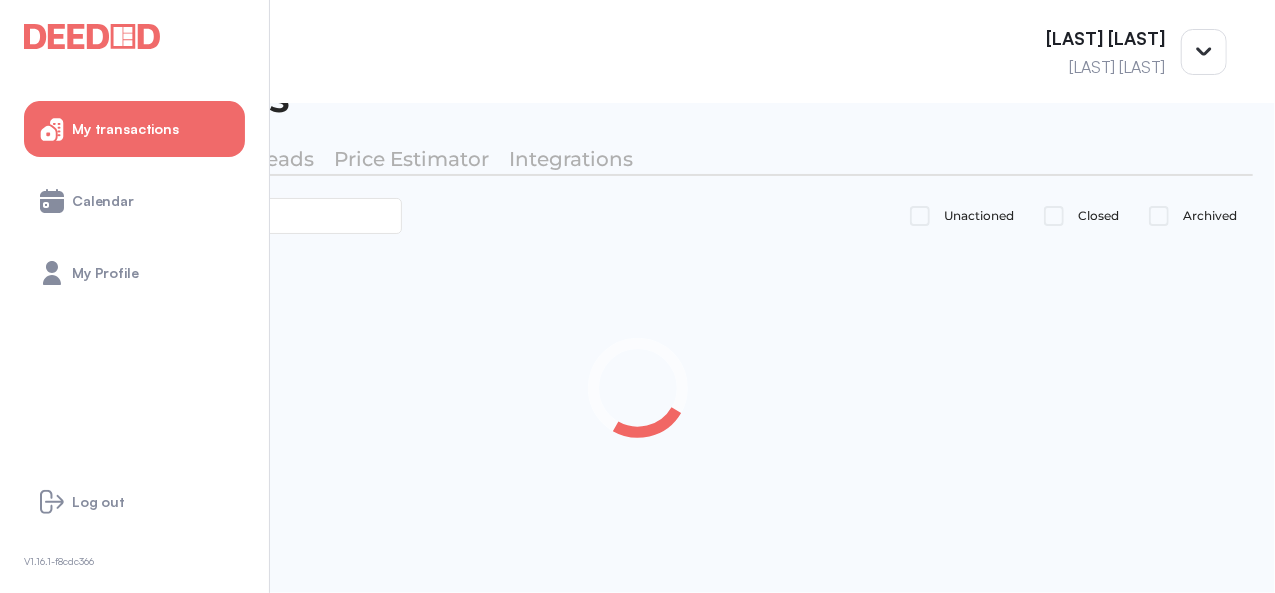 drag, startPoint x: 423, startPoint y: 282, endPoint x: 527, endPoint y: 230, distance: 116.275536 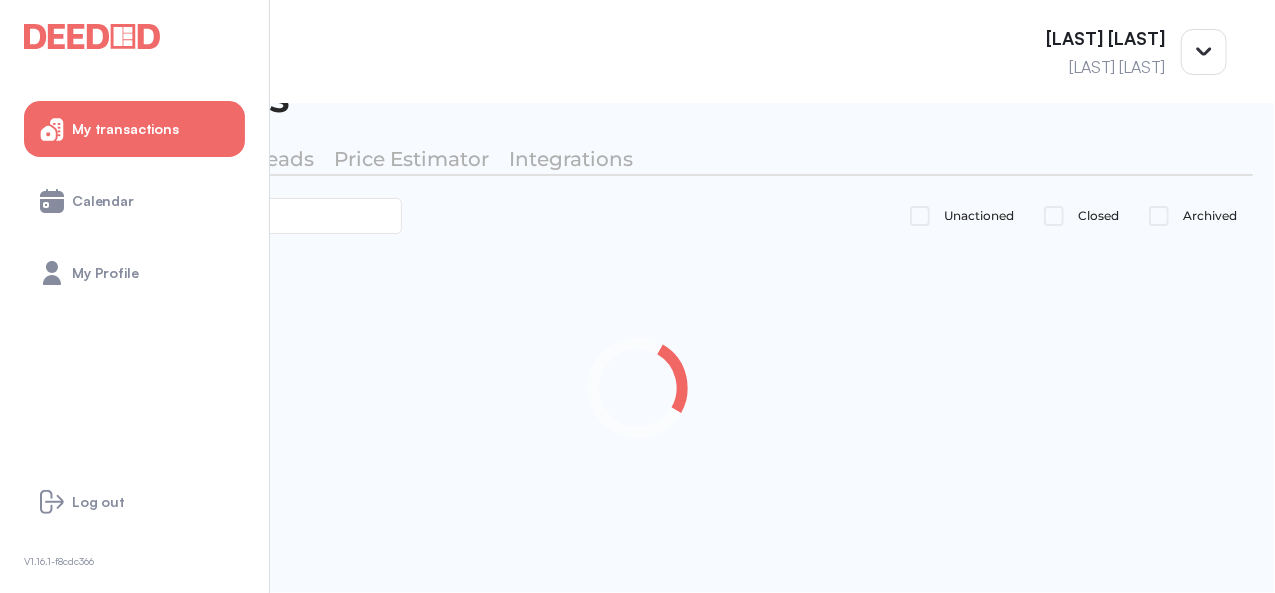 click at bounding box center (637, 388) 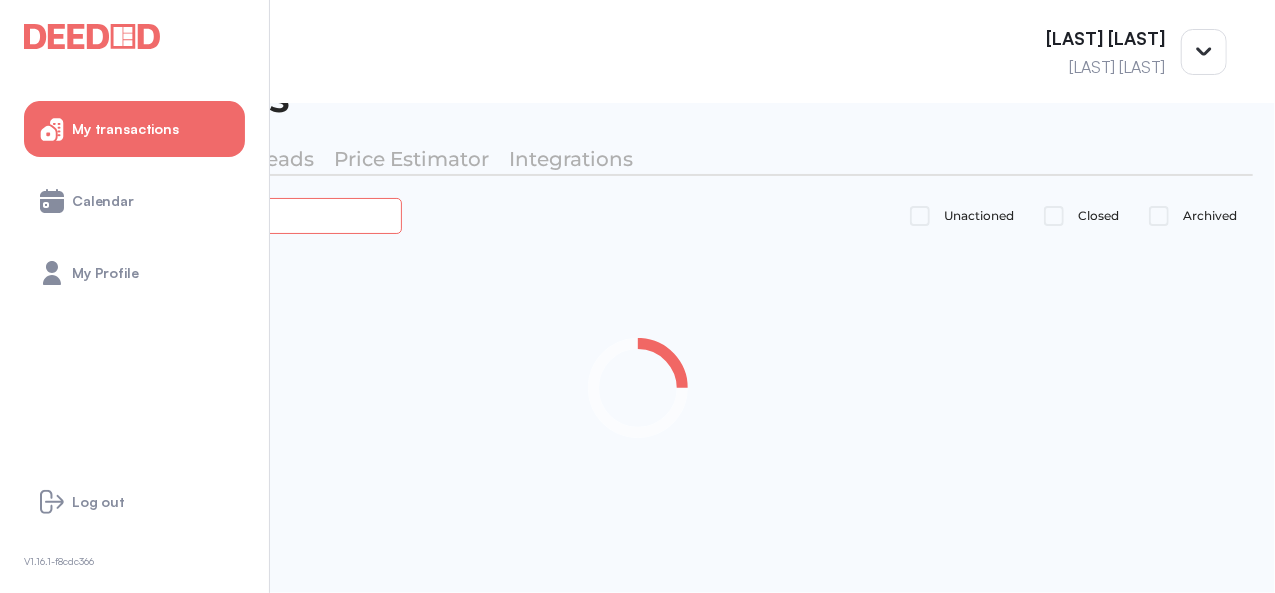 click at bounding box center [212, 216] 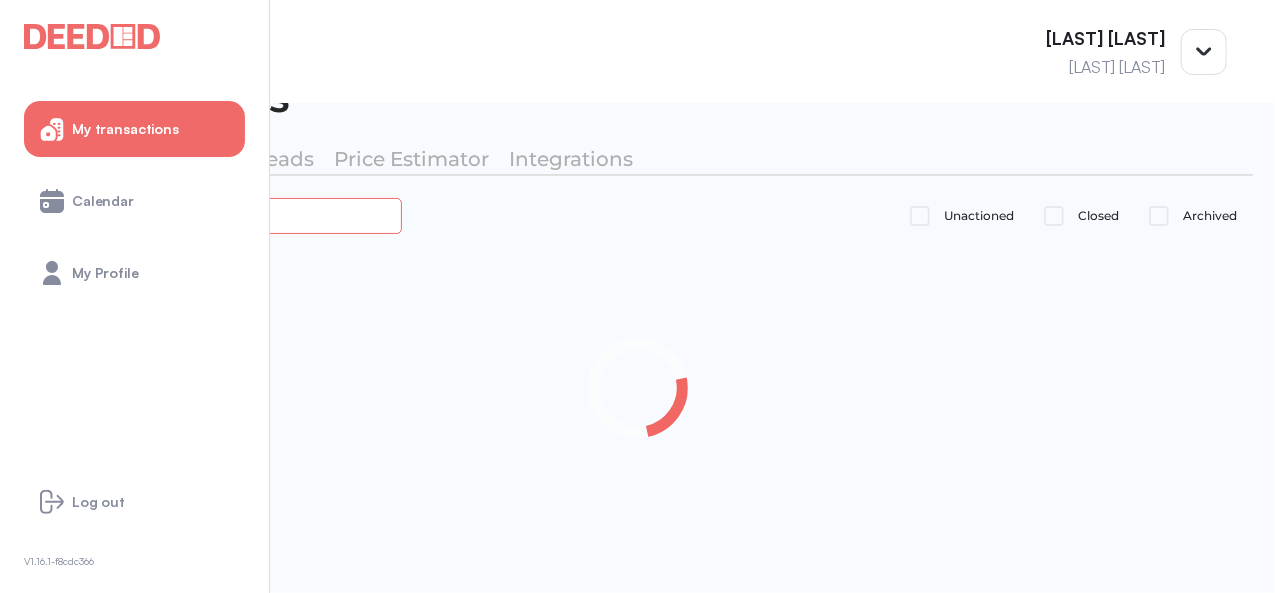 type on "*******" 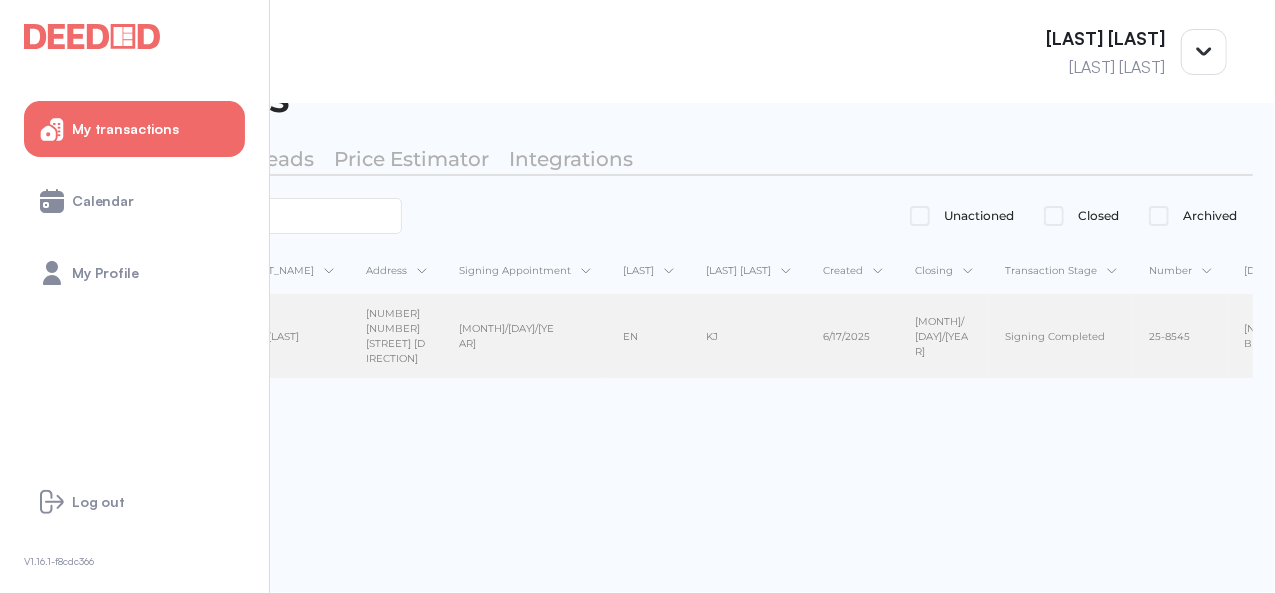 click on "[LAST] [LAST] [LAST] [LAST]" at bounding box center [284, 337] 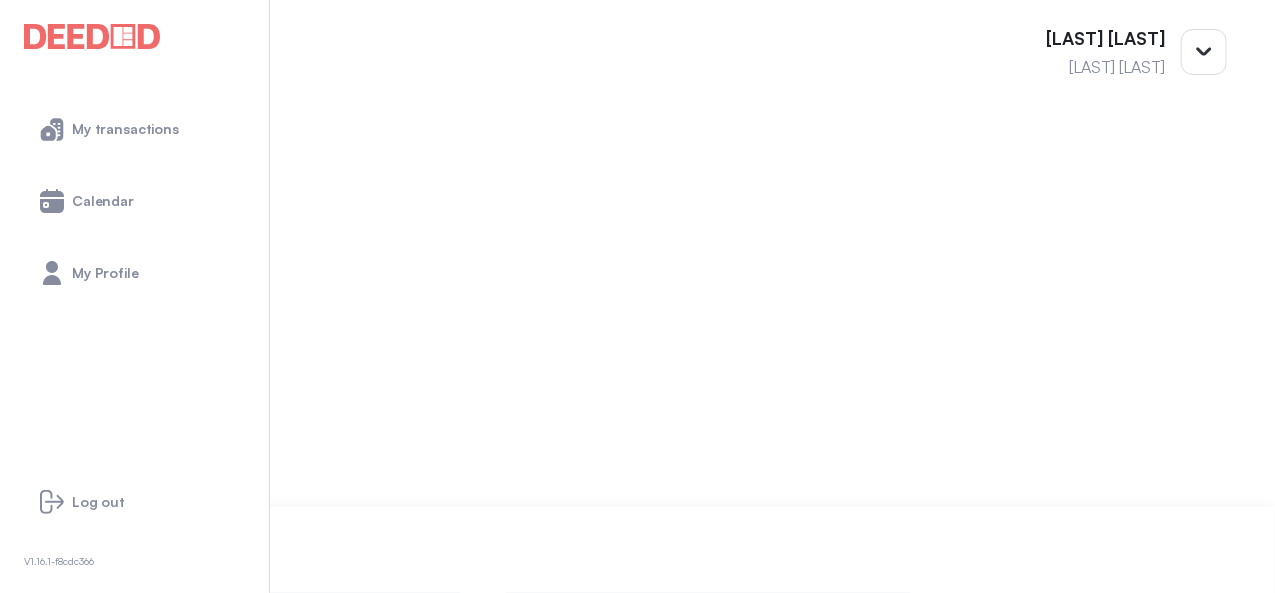 scroll, scrollTop: 743, scrollLeft: 0, axis: vertical 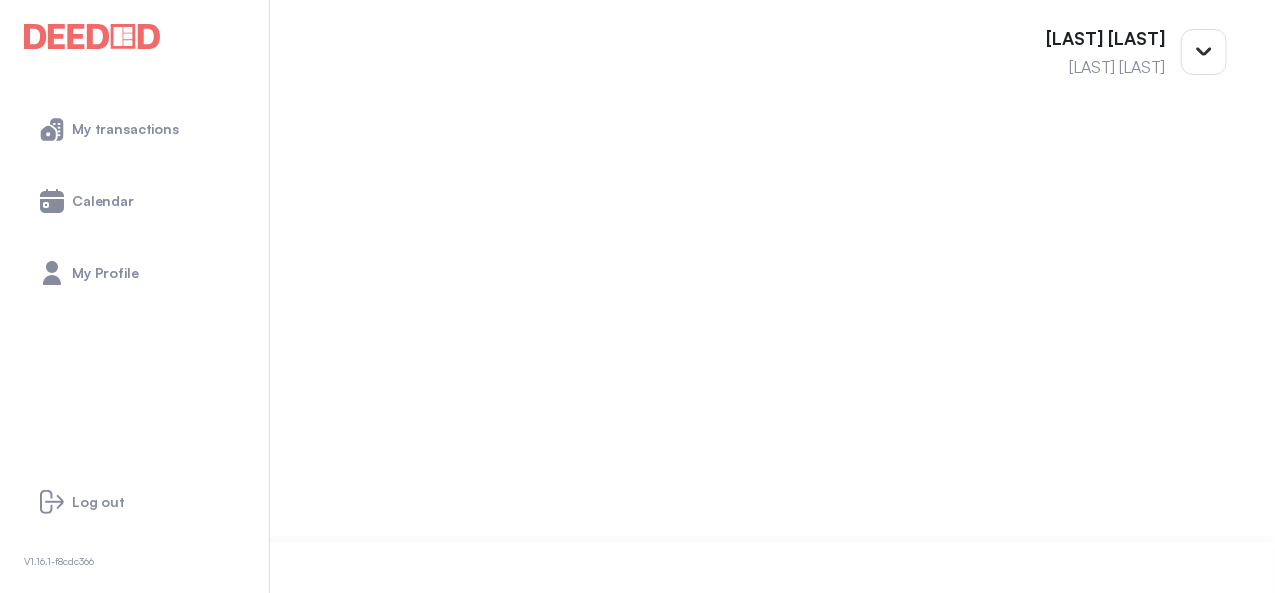 click on "Deal Closed" at bounding box center [60, 206] 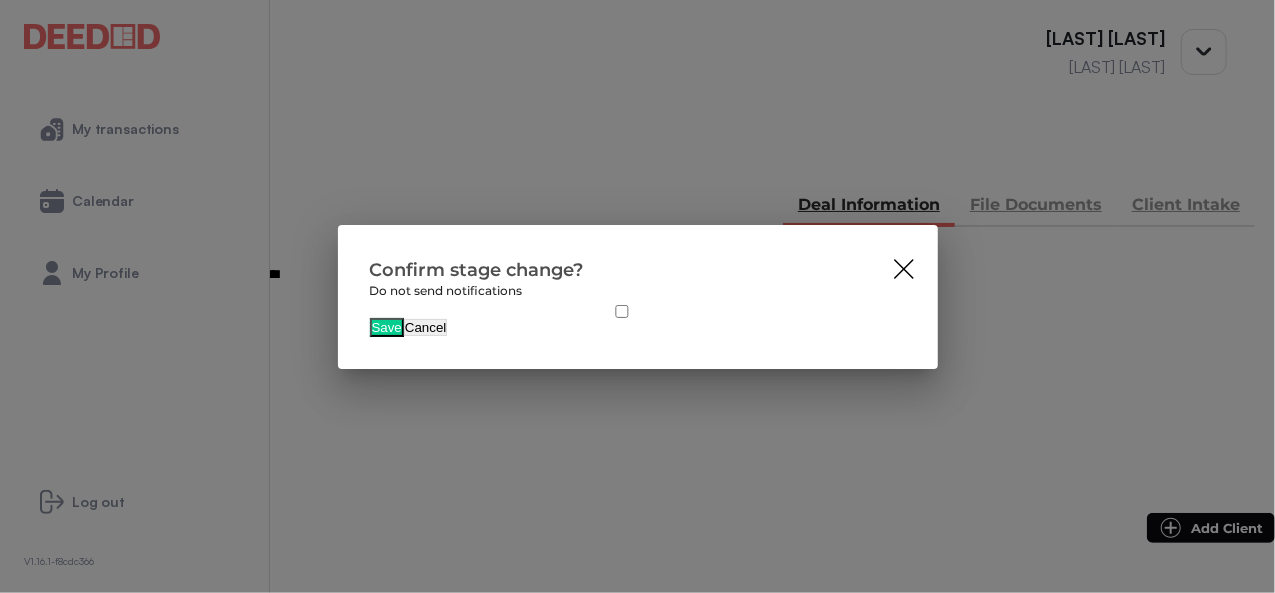 scroll, scrollTop: 0, scrollLeft: 0, axis: both 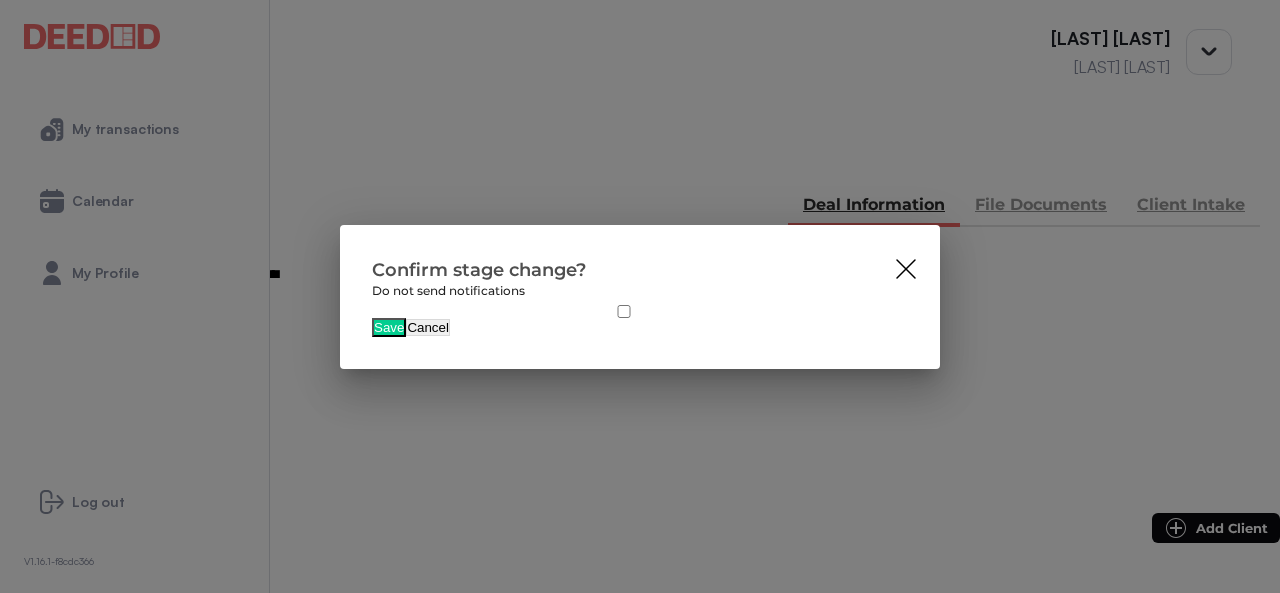 click on "Confirm stage change? Do not send notifications Save Cancel" at bounding box center (640, 297) 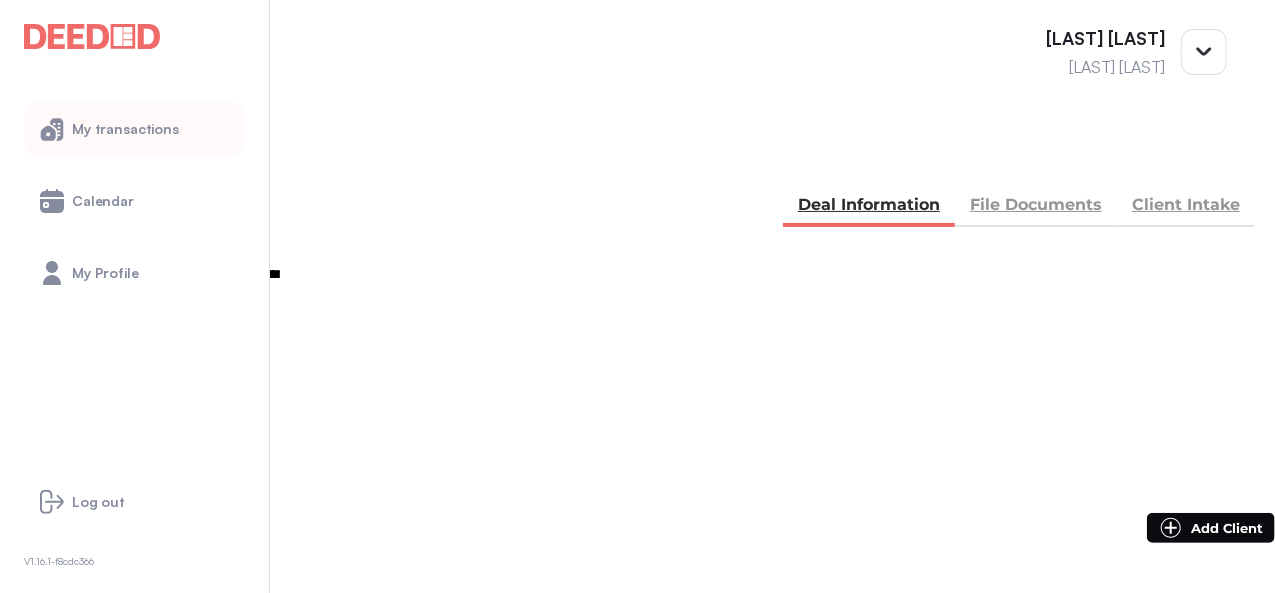 click on "My transactions" at bounding box center (125, 129) 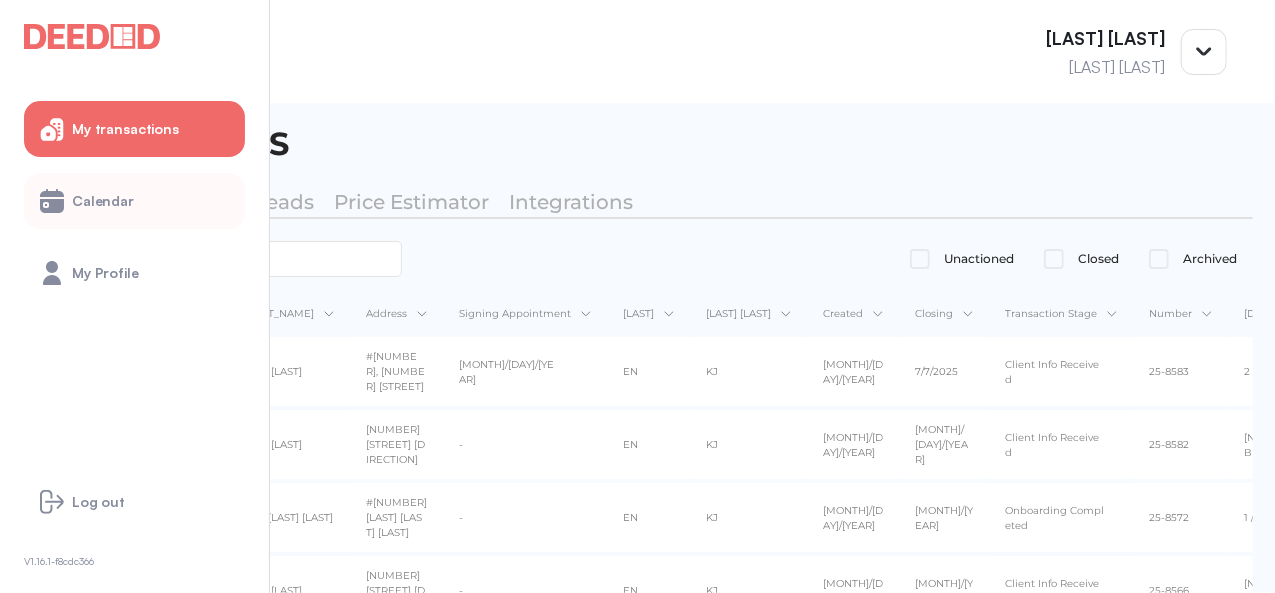 click on "Calendar" at bounding box center (134, 201) 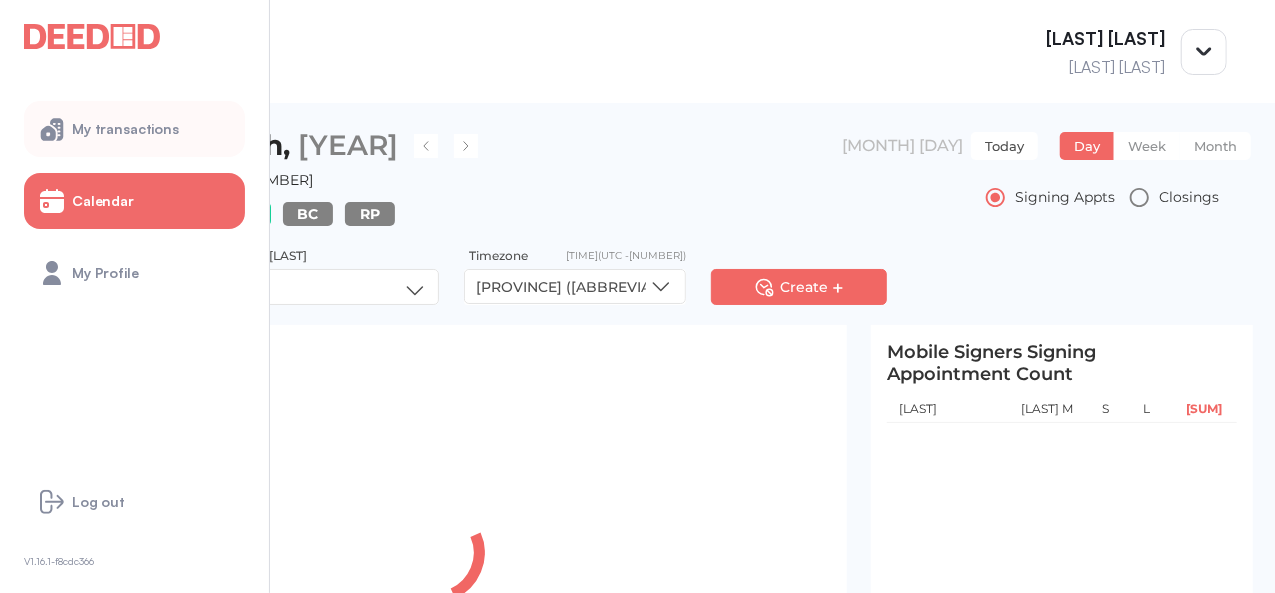 click on "My transactions" at bounding box center [134, 129] 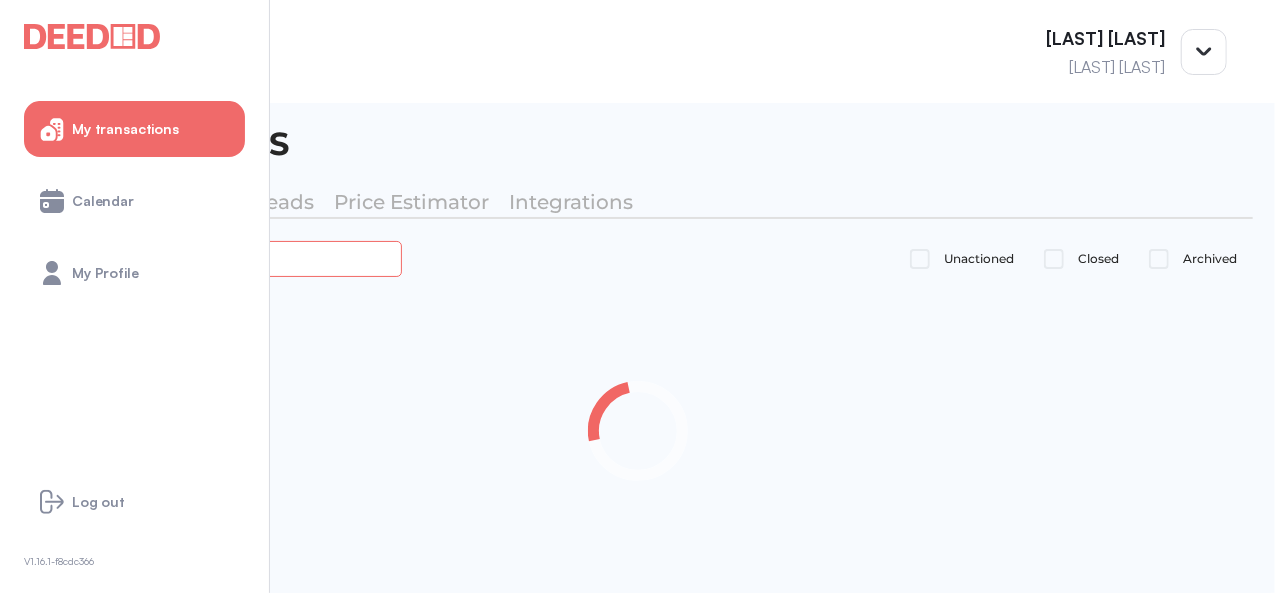 click at bounding box center (224, 258) 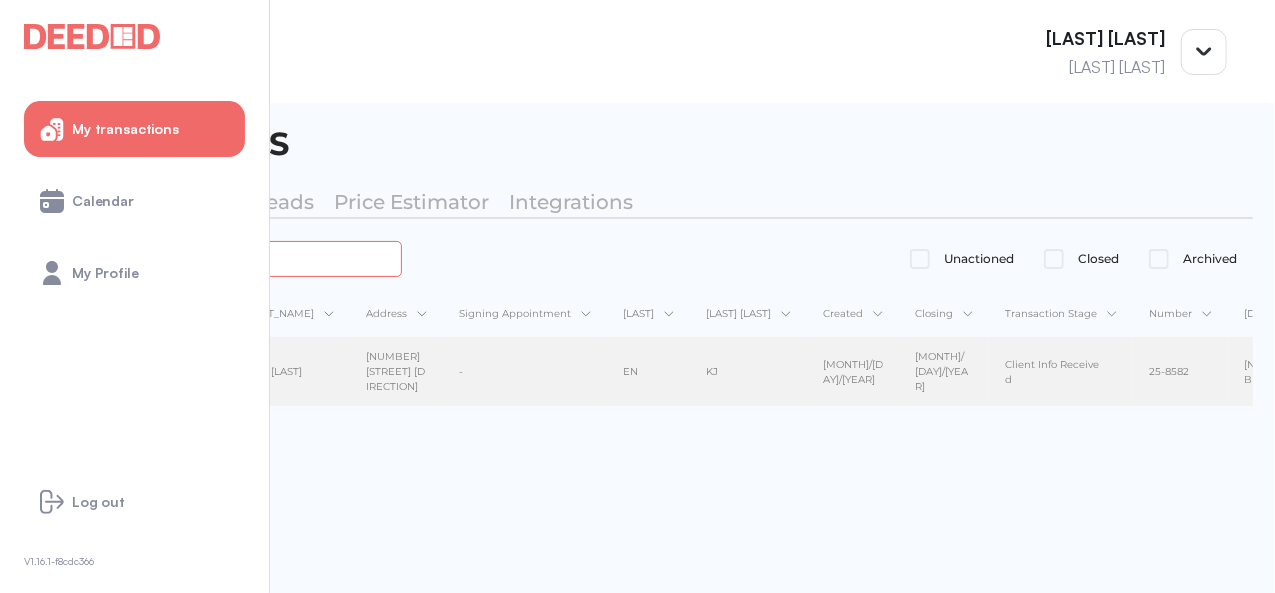 type on "********" 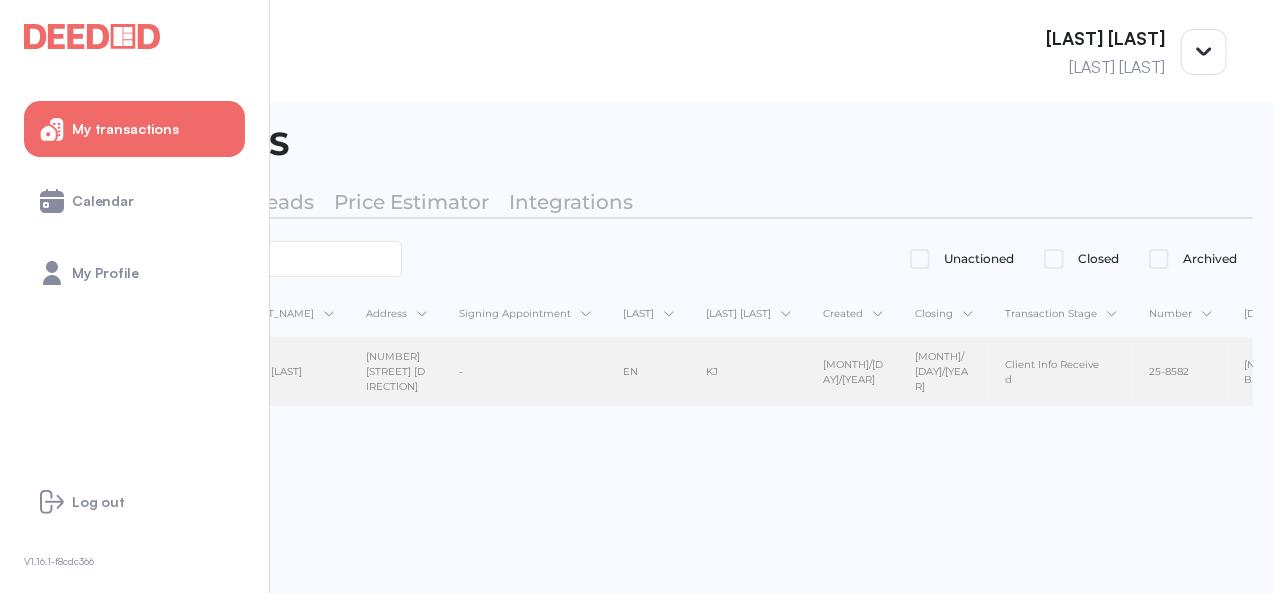 click on "[FIRST] [LAST]" at bounding box center (284, 371) 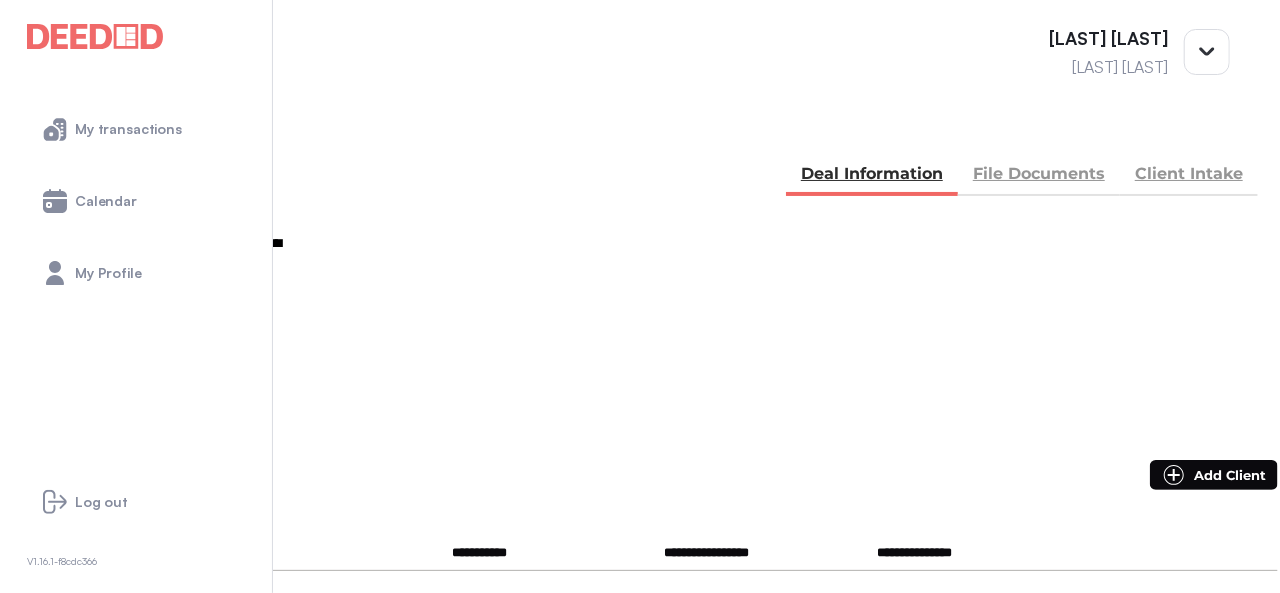 scroll, scrollTop: 0, scrollLeft: 0, axis: both 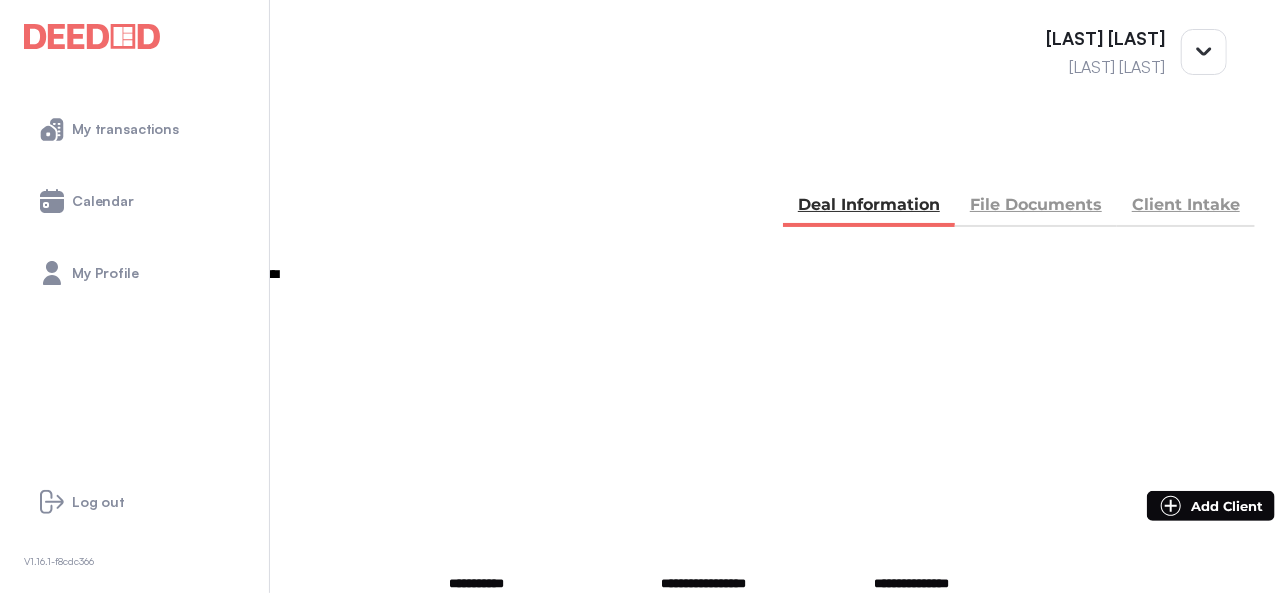 click at bounding box center [60, 421] 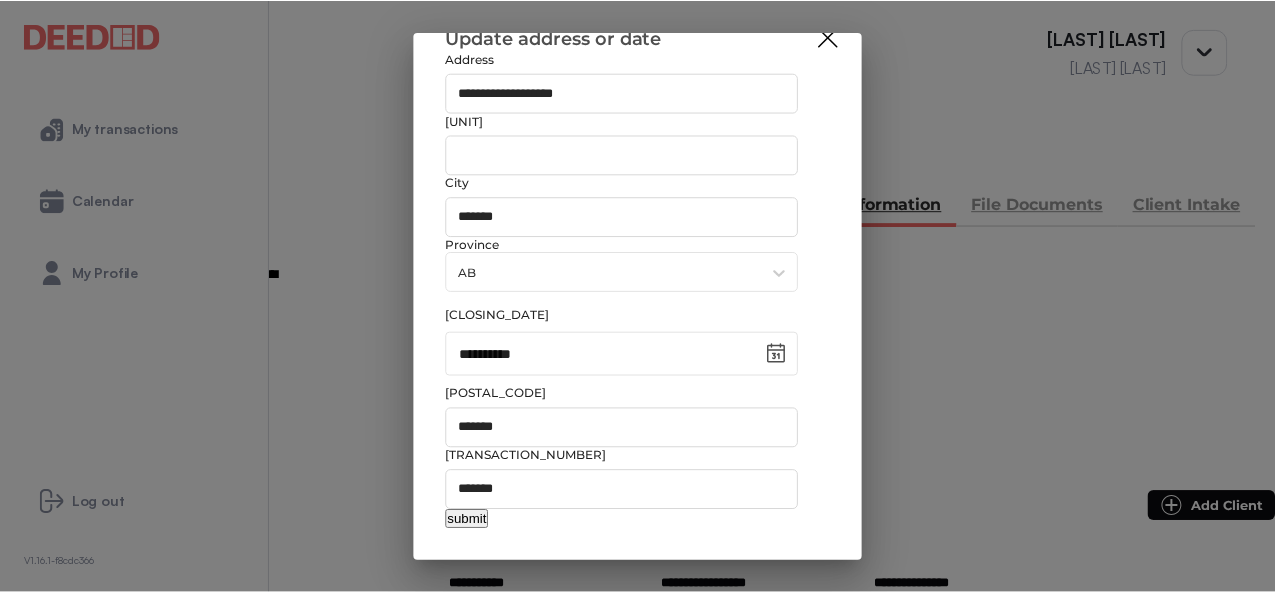 scroll, scrollTop: 200, scrollLeft: 0, axis: vertical 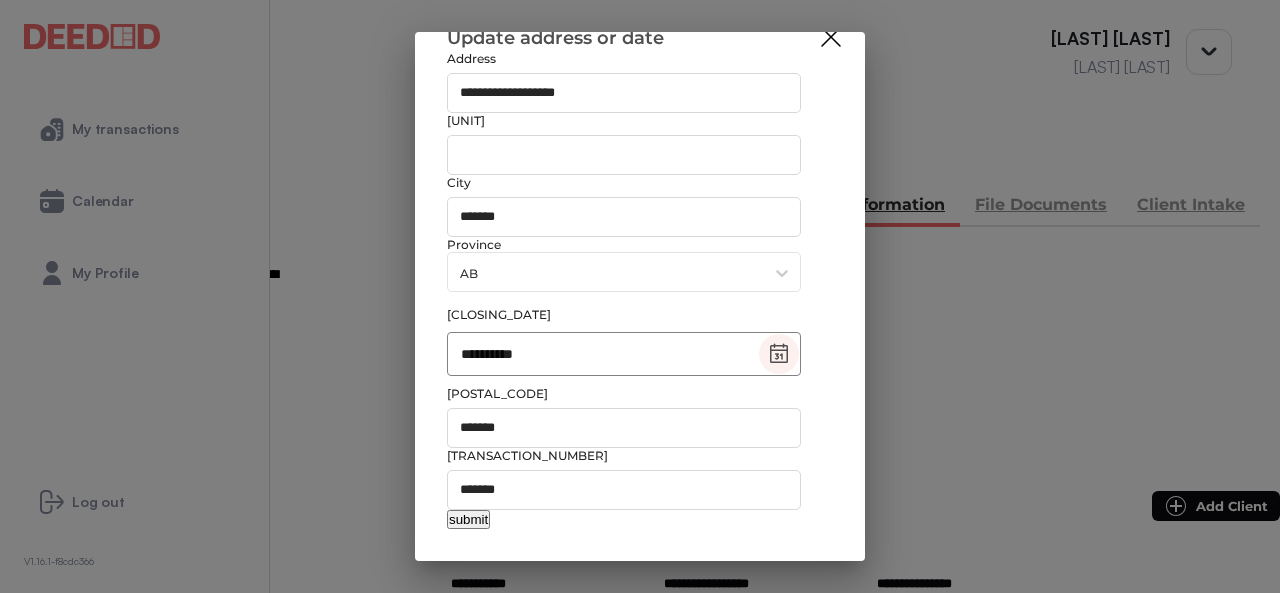 click at bounding box center [779, 354] 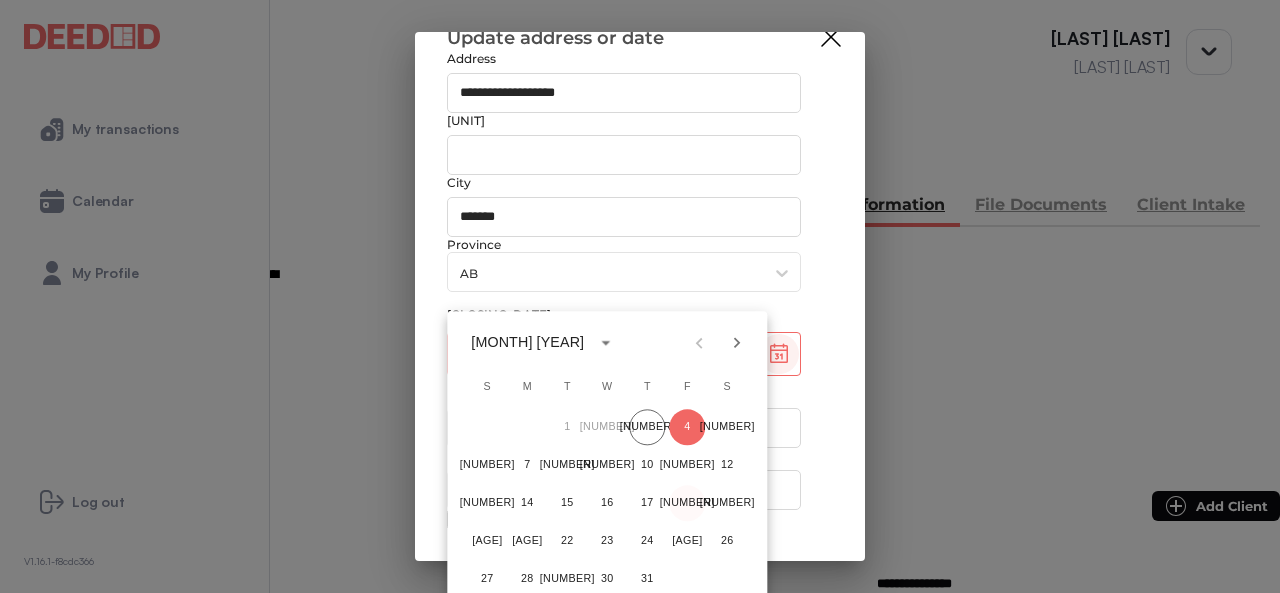 click on "[NUMBER]" at bounding box center (687, 427) 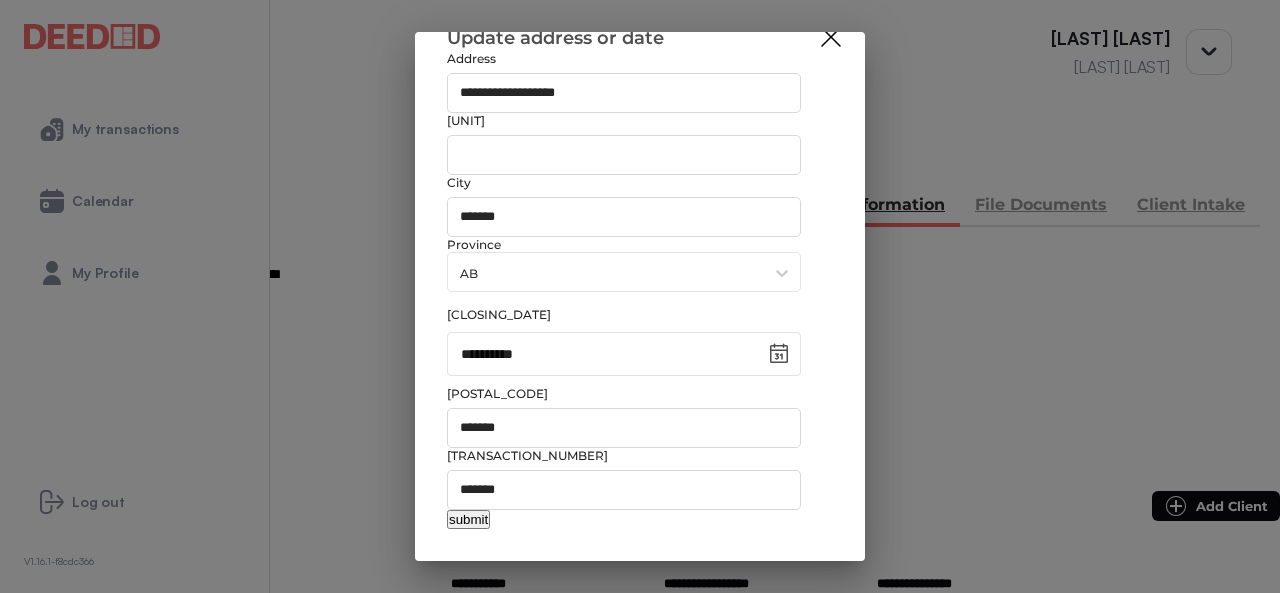 click on "submit" at bounding box center (468, 519) 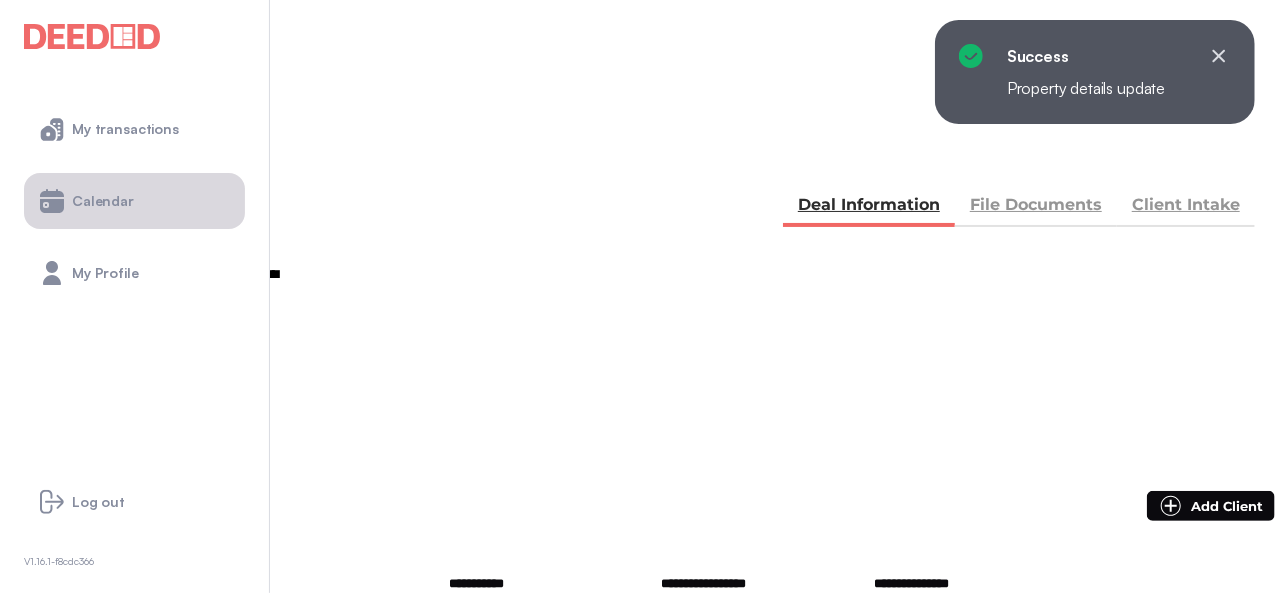 click on "Calendar" at bounding box center [134, 201] 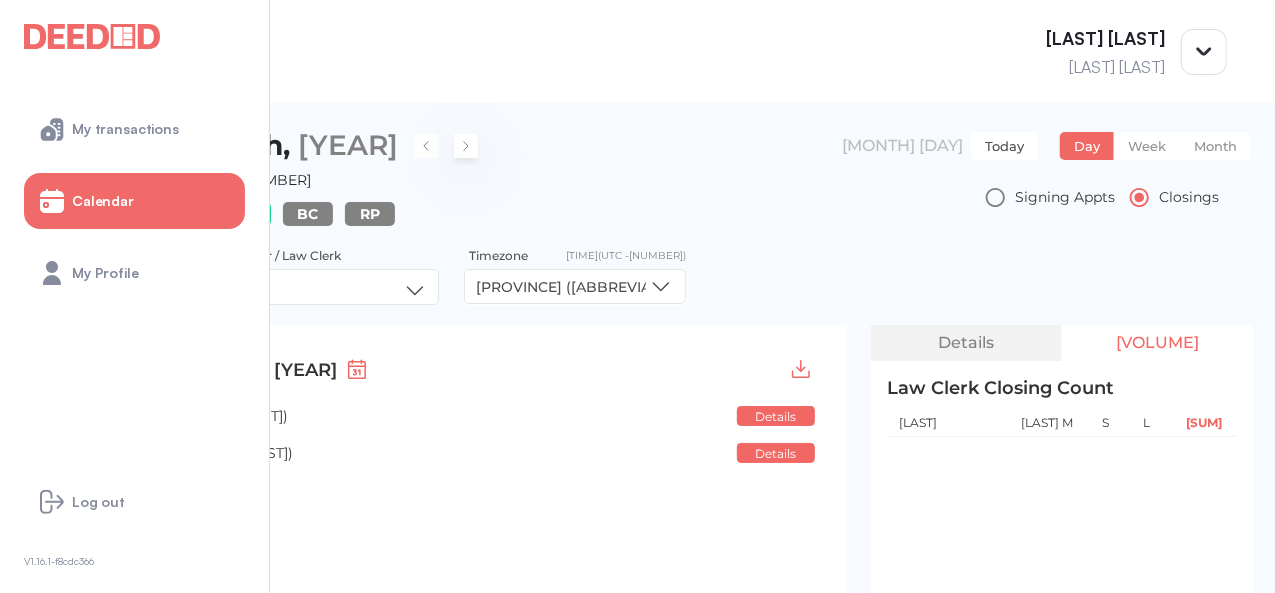 click at bounding box center [466, 146] 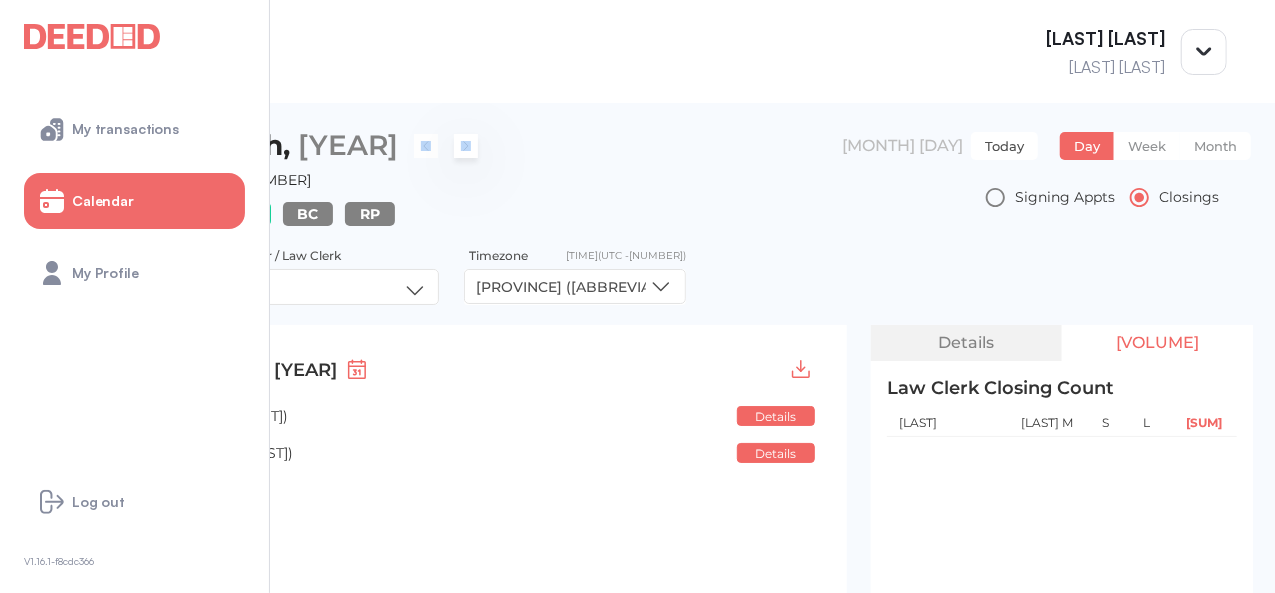 click at bounding box center [466, 146] 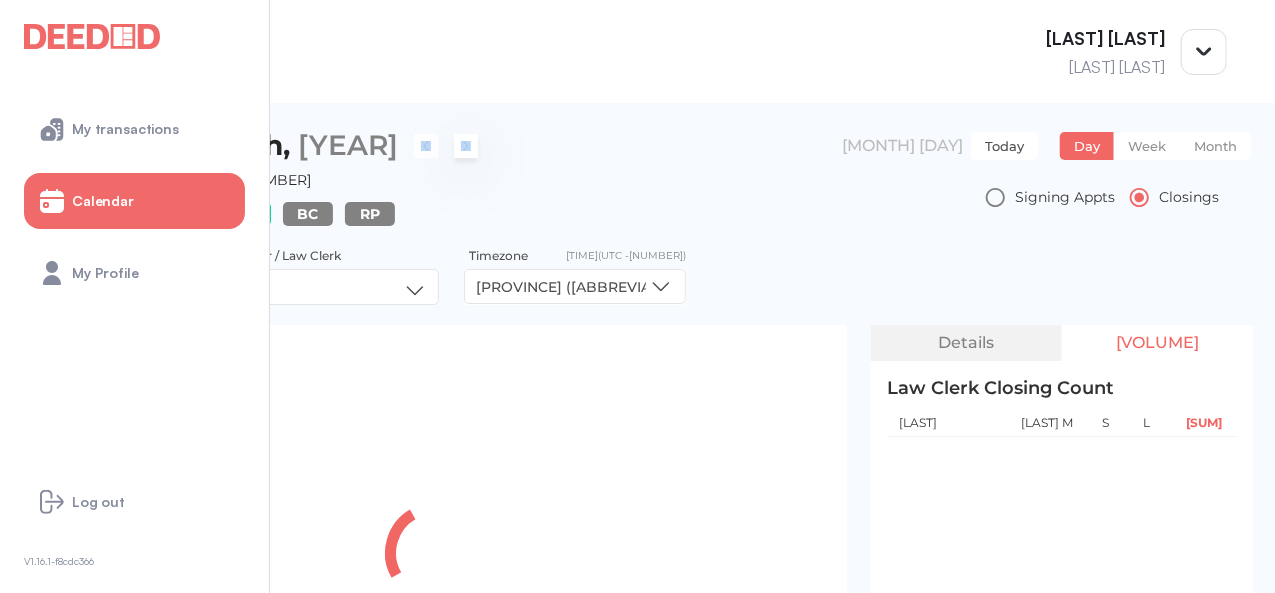 click at bounding box center [466, 146] 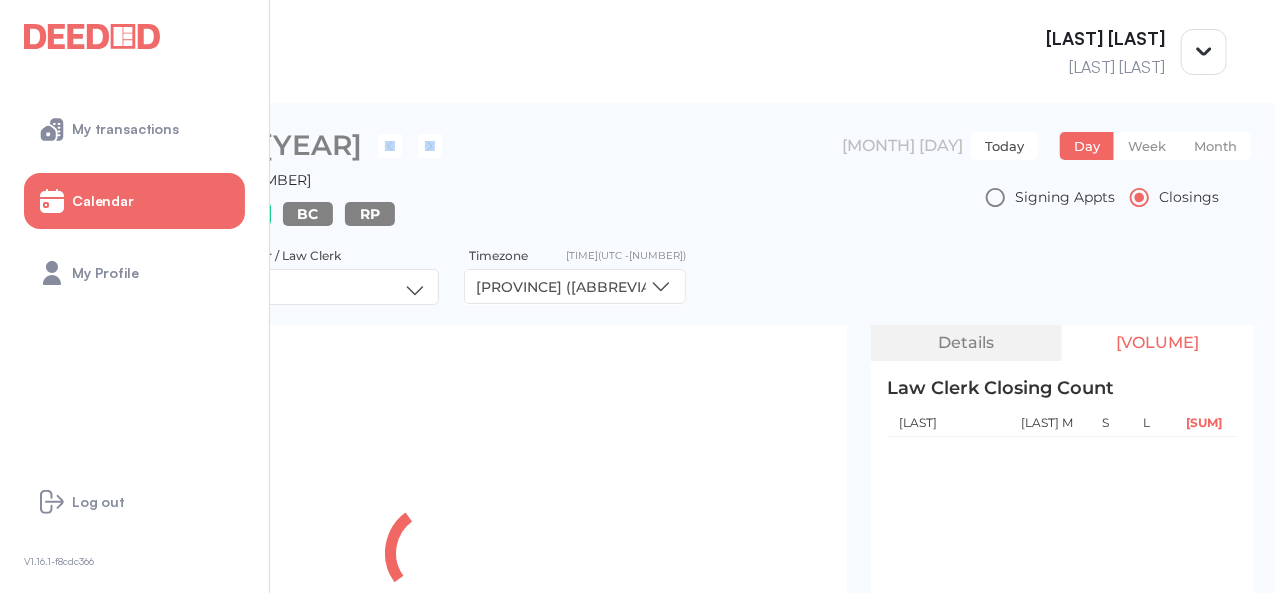 click on "**********" at bounding box center [647, 158] 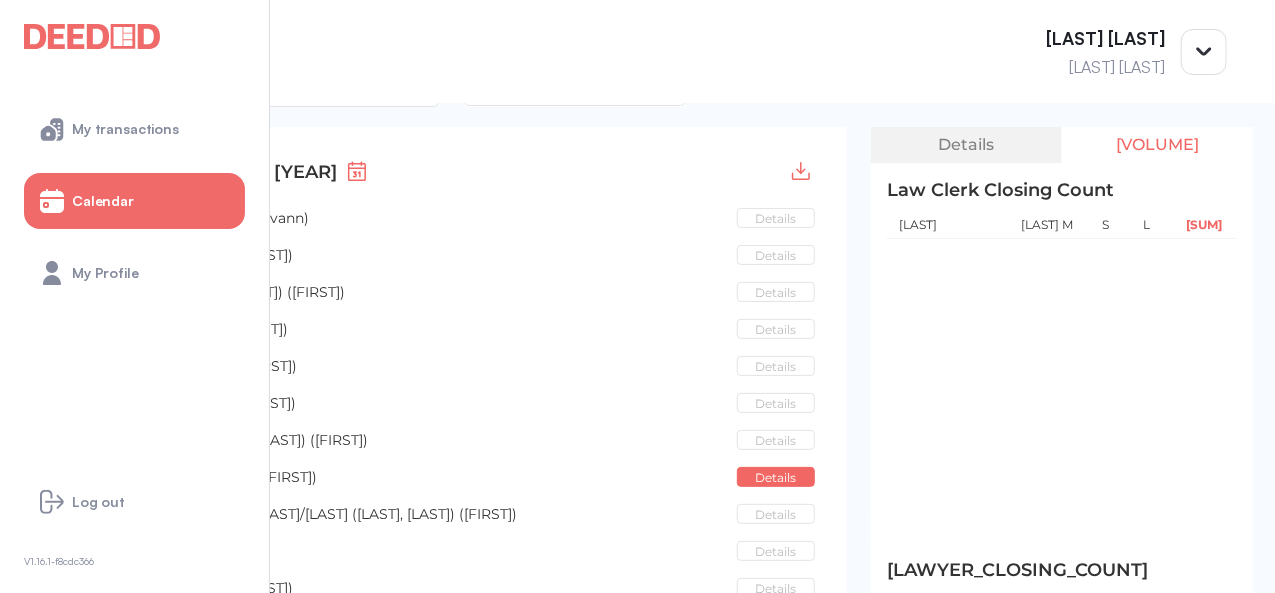scroll, scrollTop: 200, scrollLeft: 0, axis: vertical 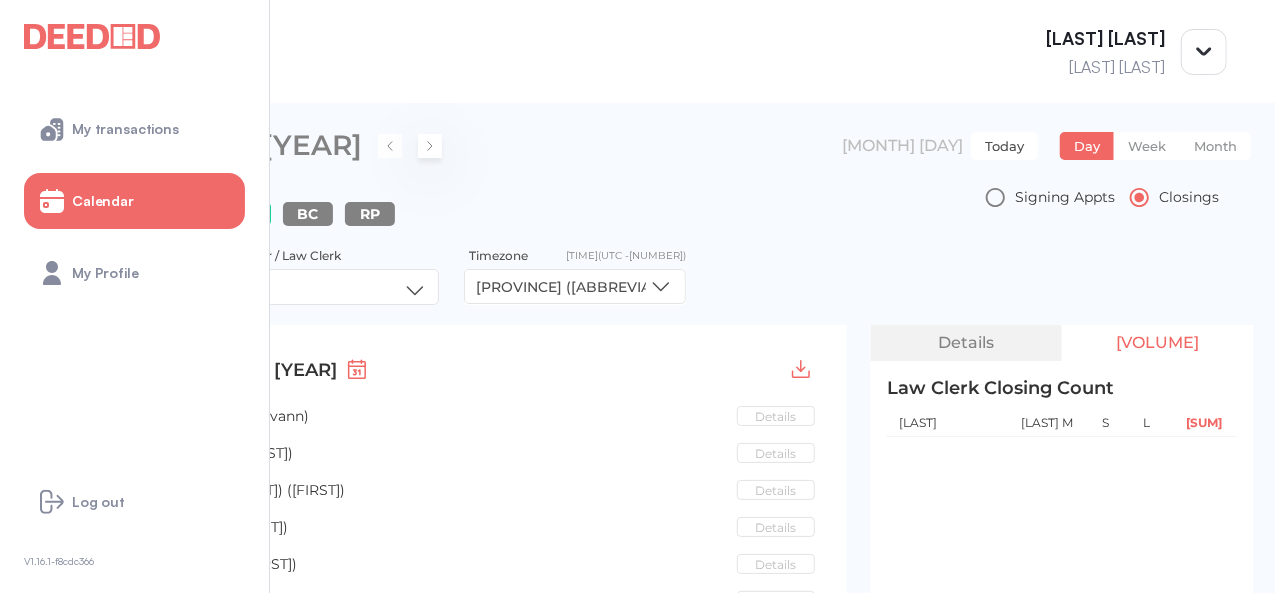 click at bounding box center (430, 146) 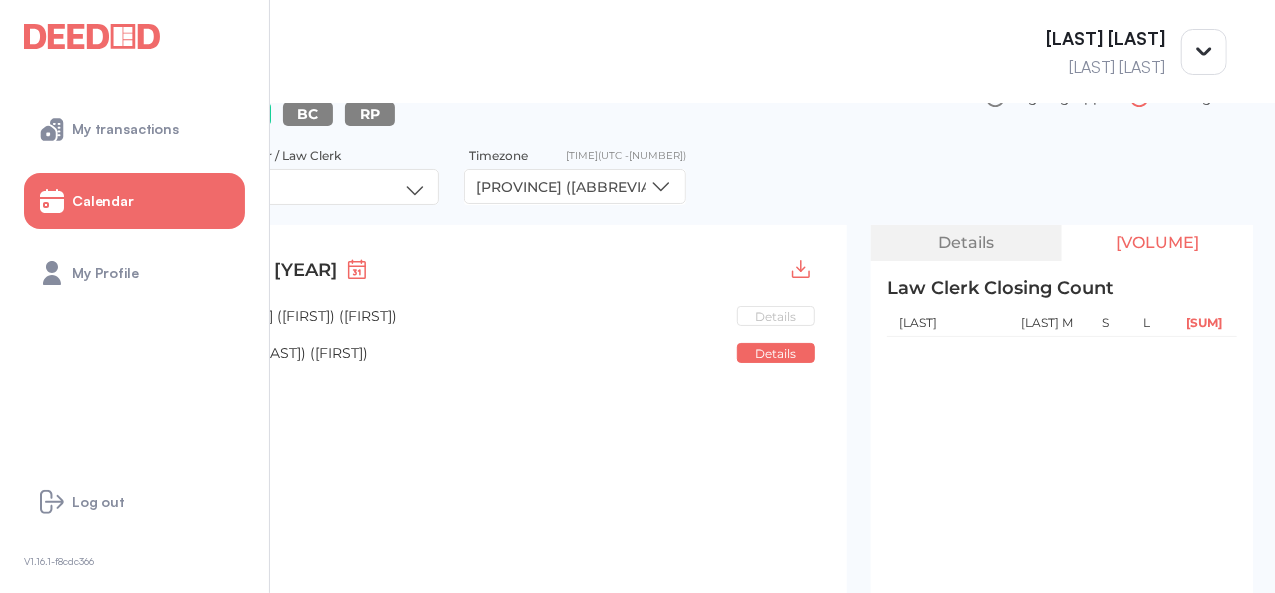 scroll, scrollTop: 0, scrollLeft: 0, axis: both 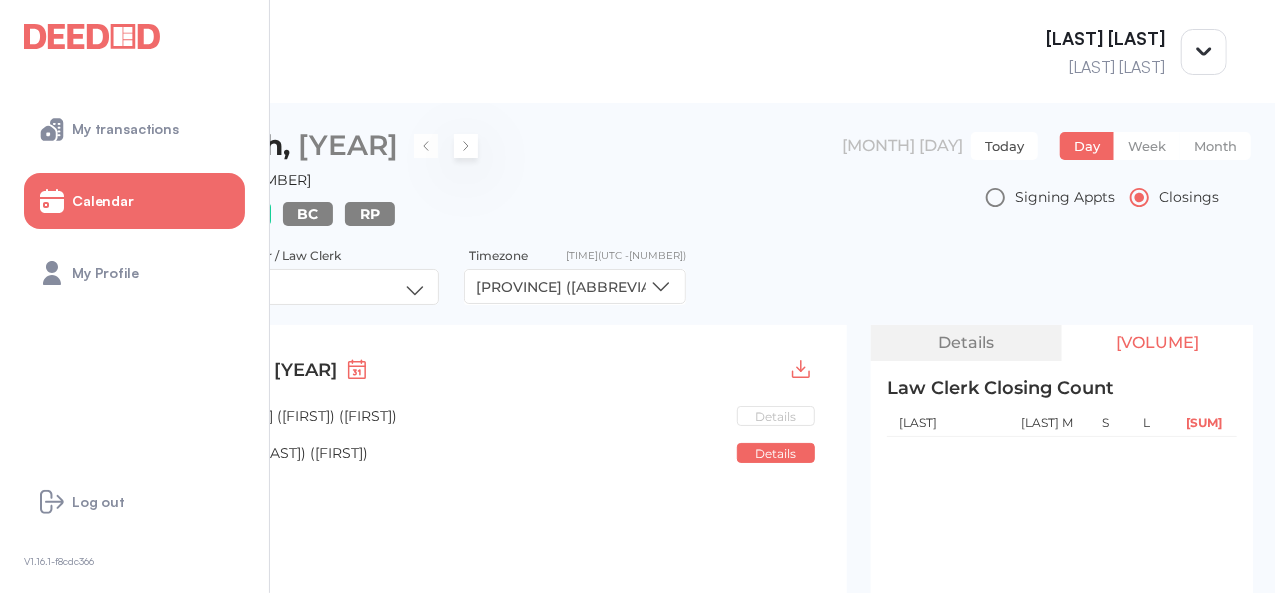 click at bounding box center [466, 146] 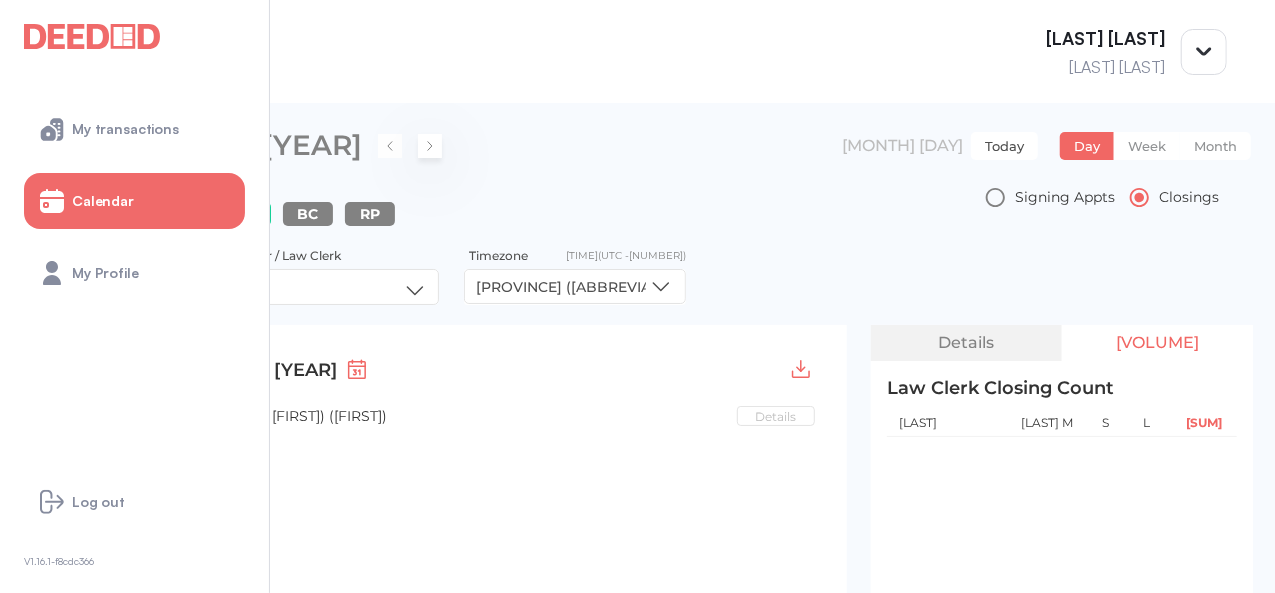 click at bounding box center (430, 146) 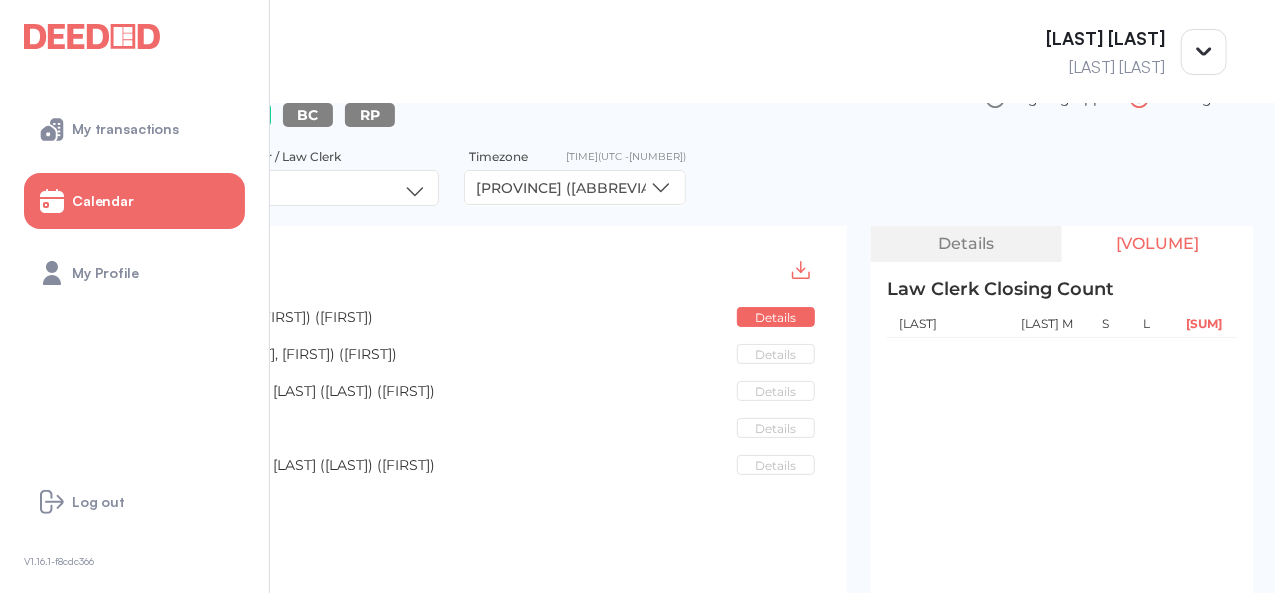 scroll, scrollTop: 0, scrollLeft: 0, axis: both 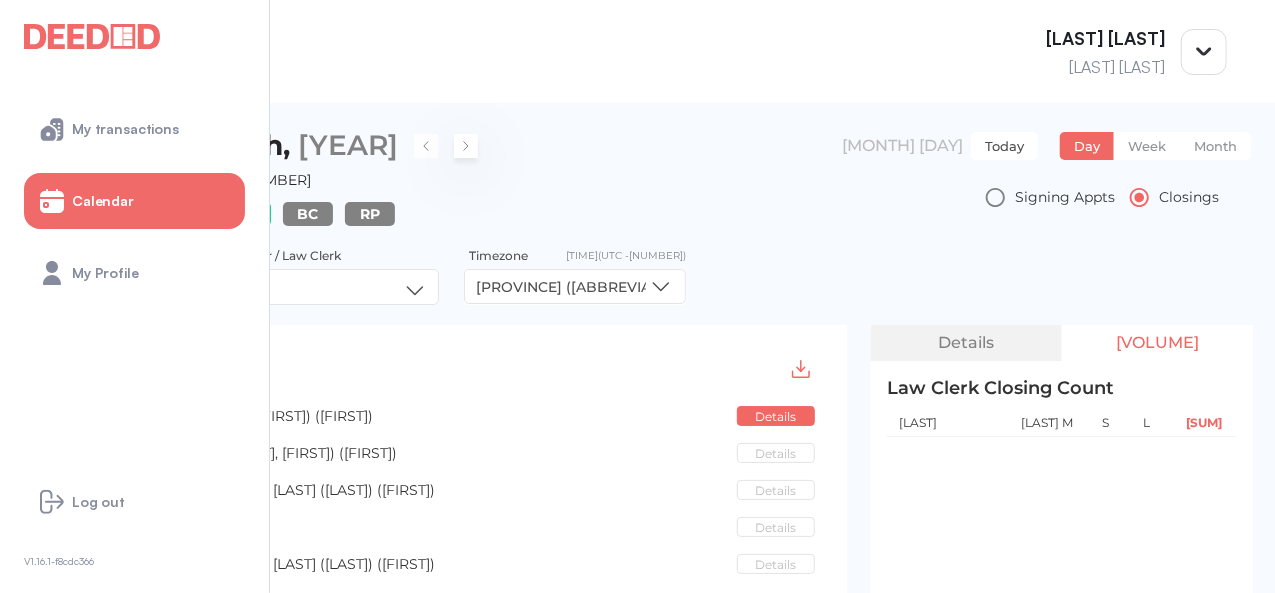 click at bounding box center [466, 146] 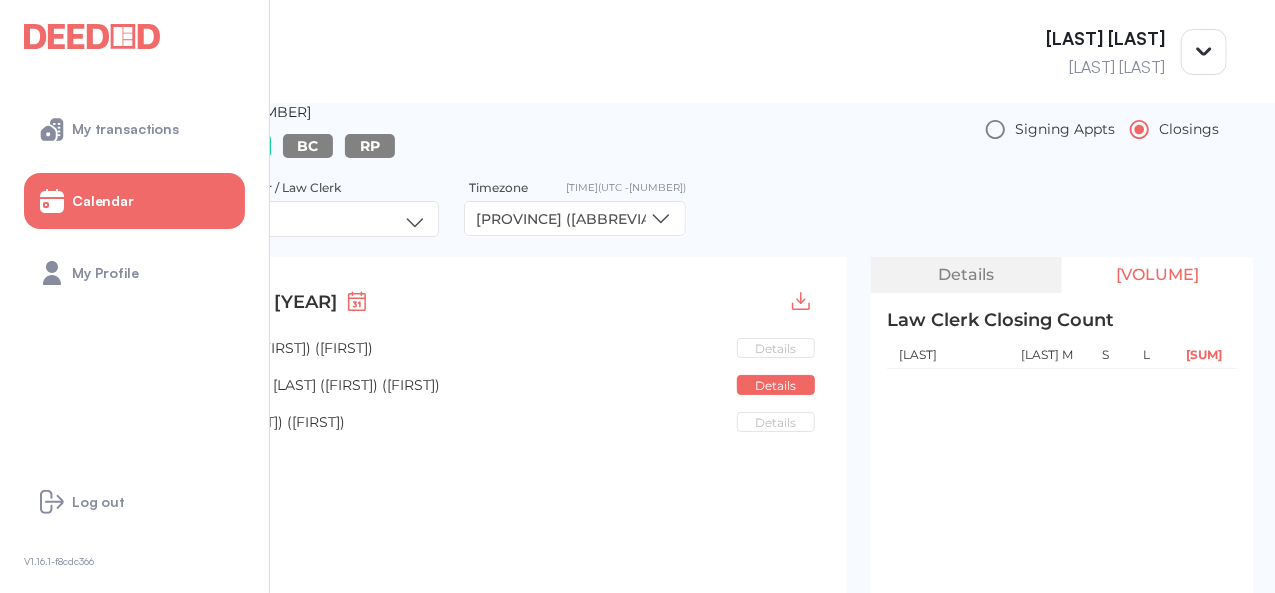 scroll, scrollTop: 100, scrollLeft: 0, axis: vertical 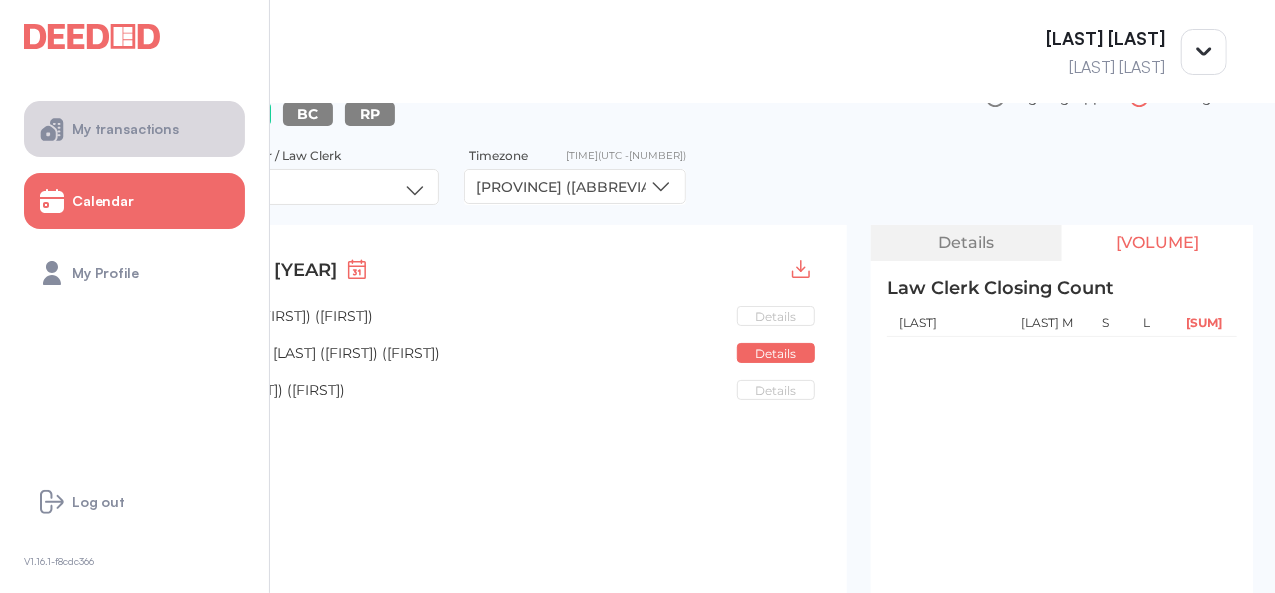 click on "My transactions" at bounding box center [125, 129] 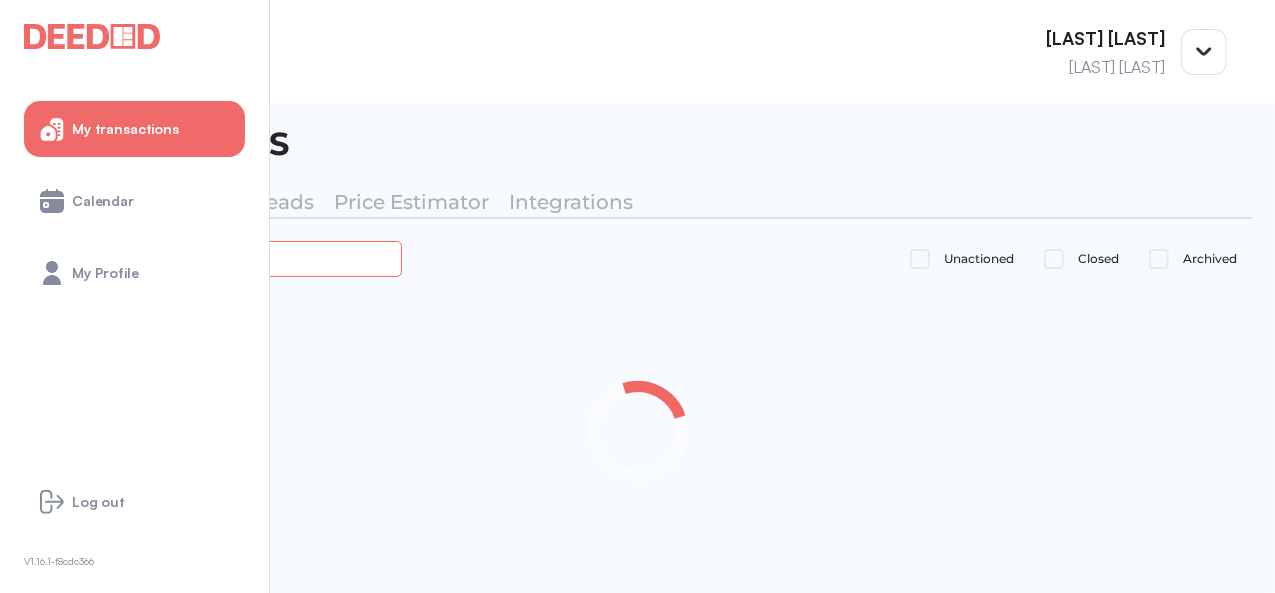 click at bounding box center (224, 258) 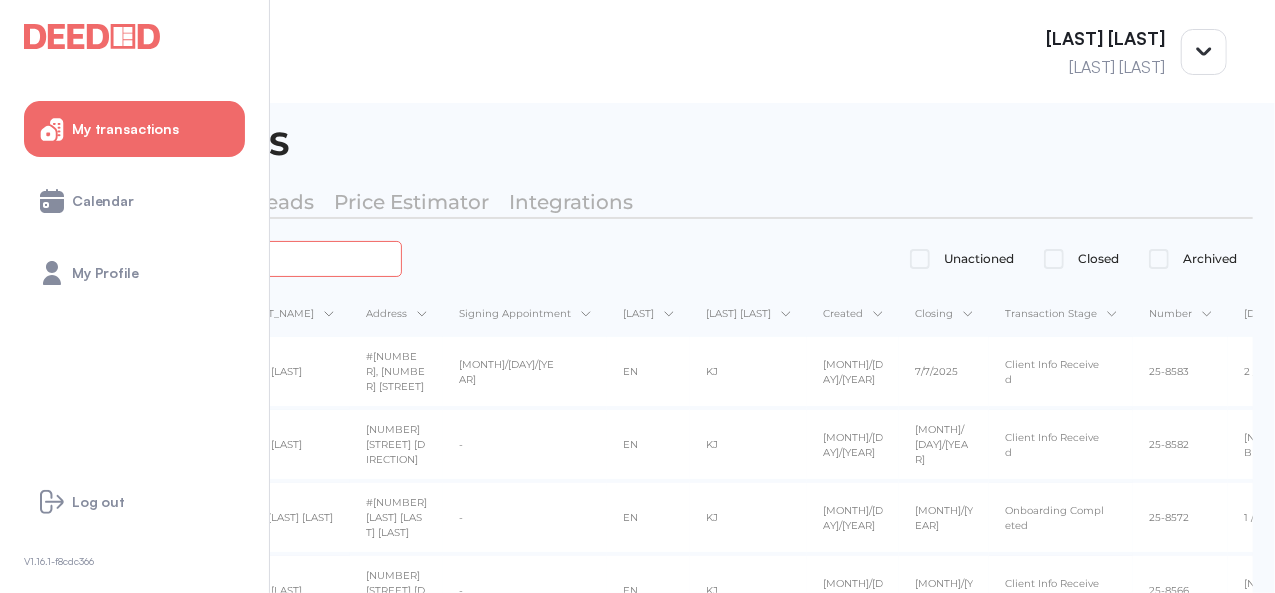 click at bounding box center [224, 258] 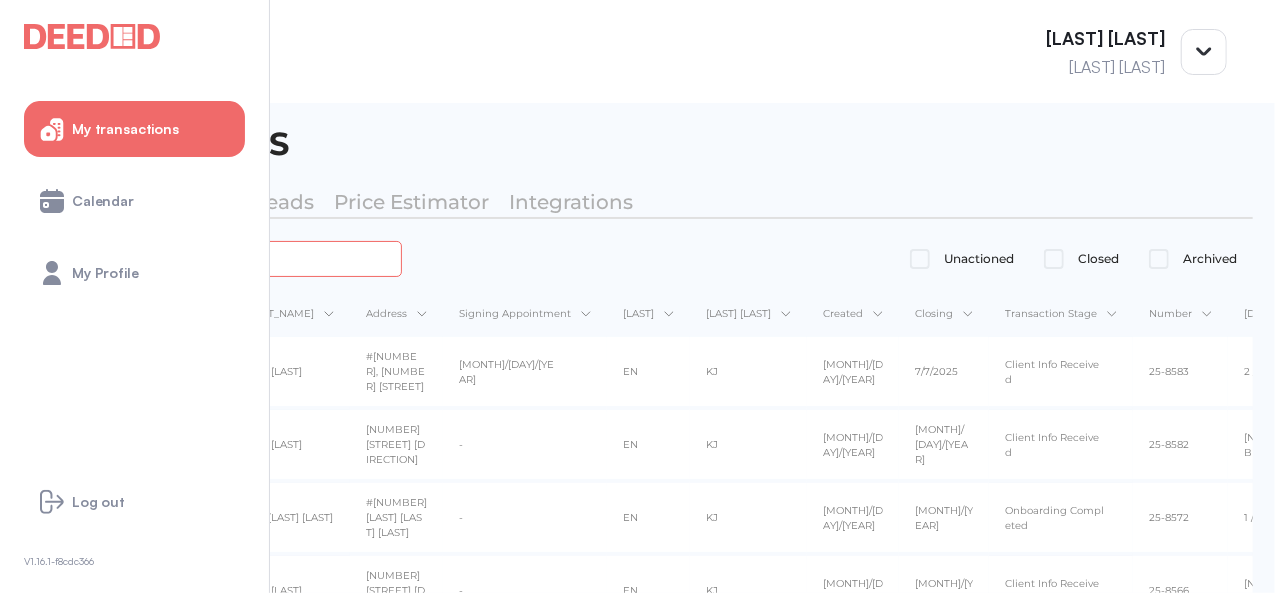 type on "*****" 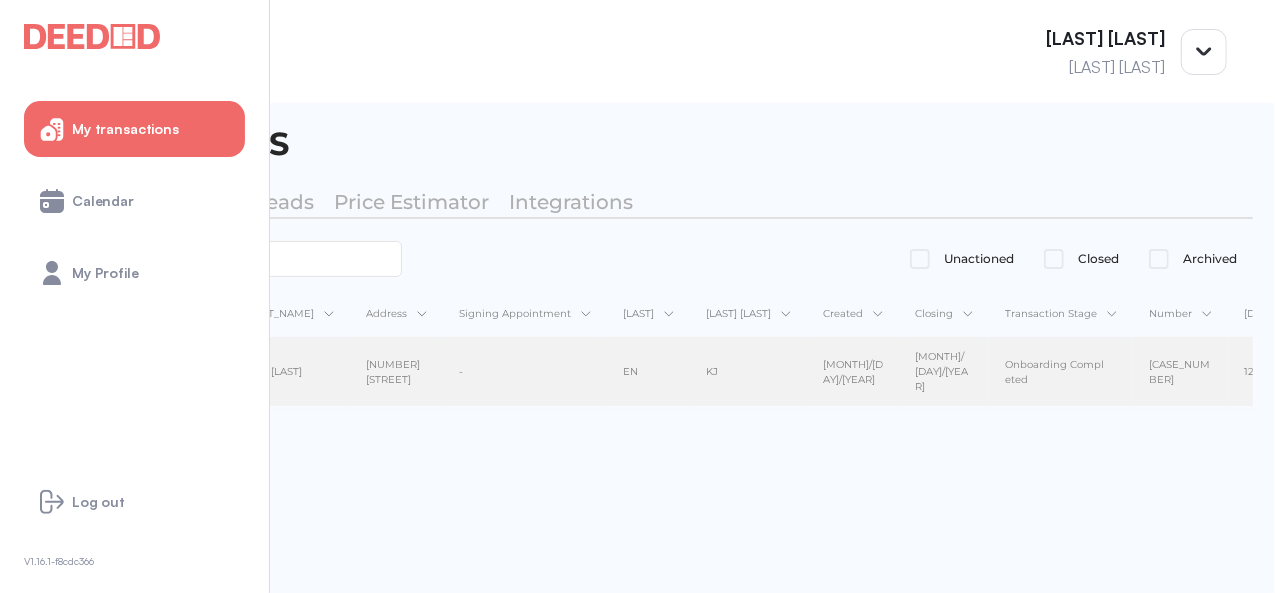 click on "[NUMBER] [STREET]" at bounding box center (396, 372) 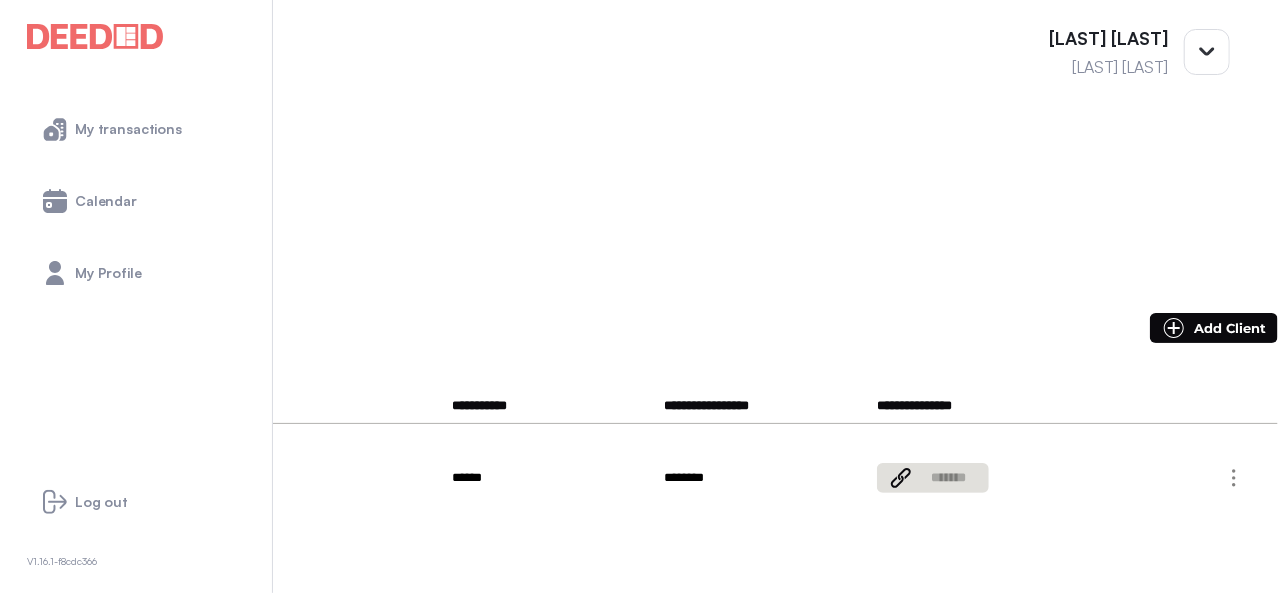 scroll, scrollTop: 0, scrollLeft: 0, axis: both 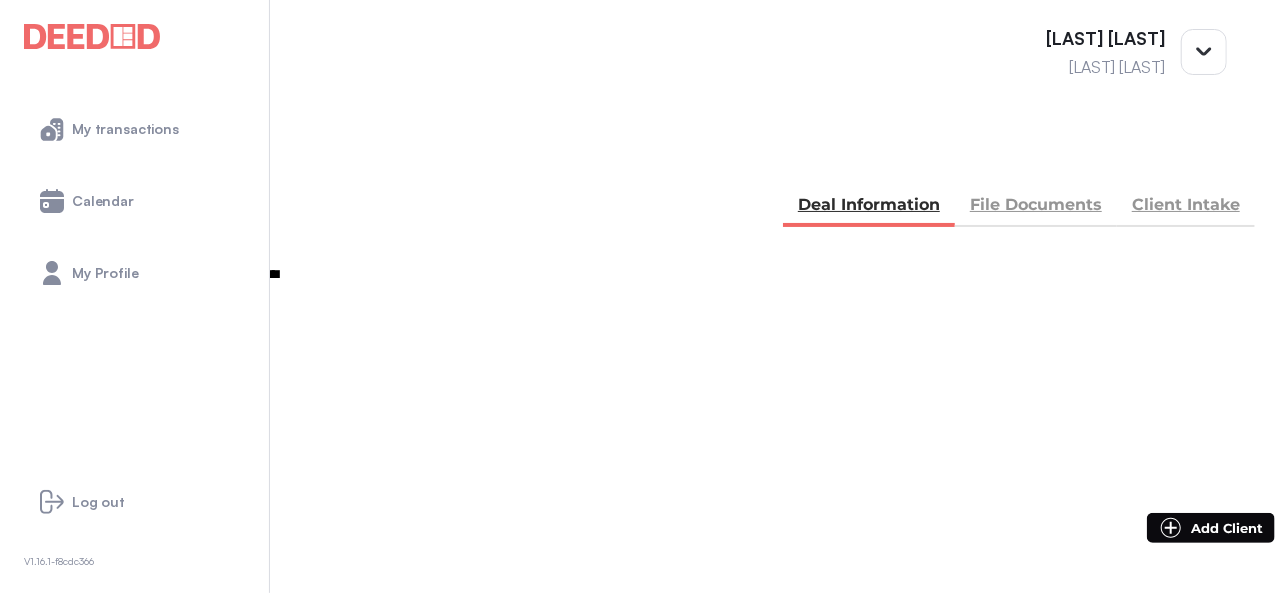 click at bounding box center (60, 443) 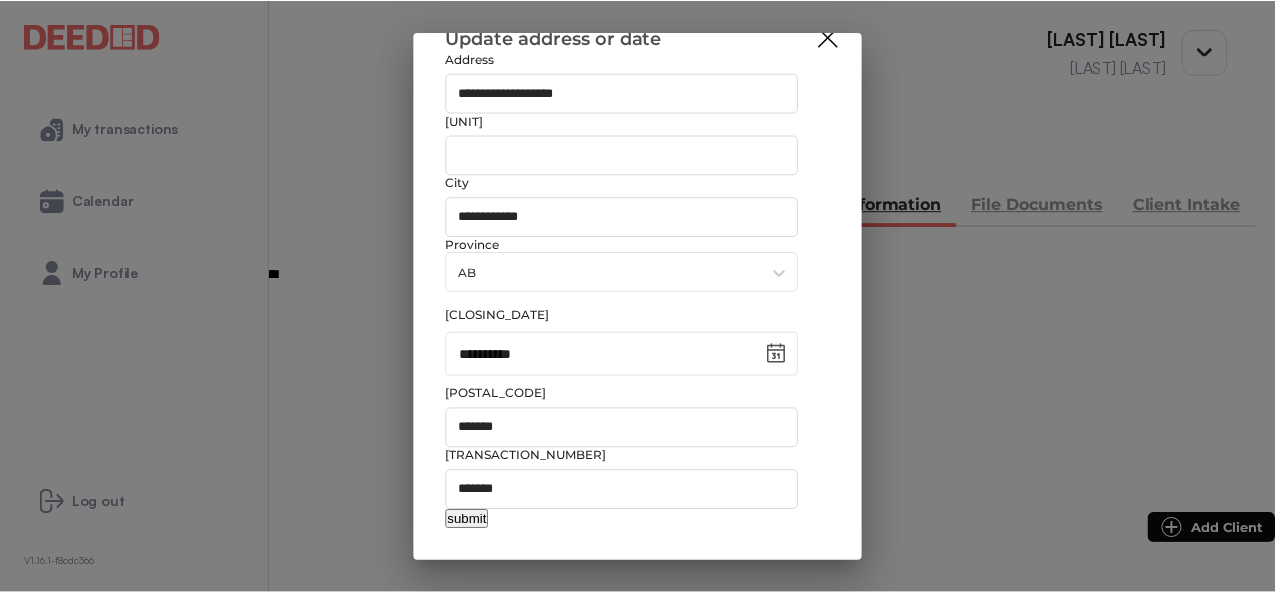 scroll, scrollTop: 200, scrollLeft: 0, axis: vertical 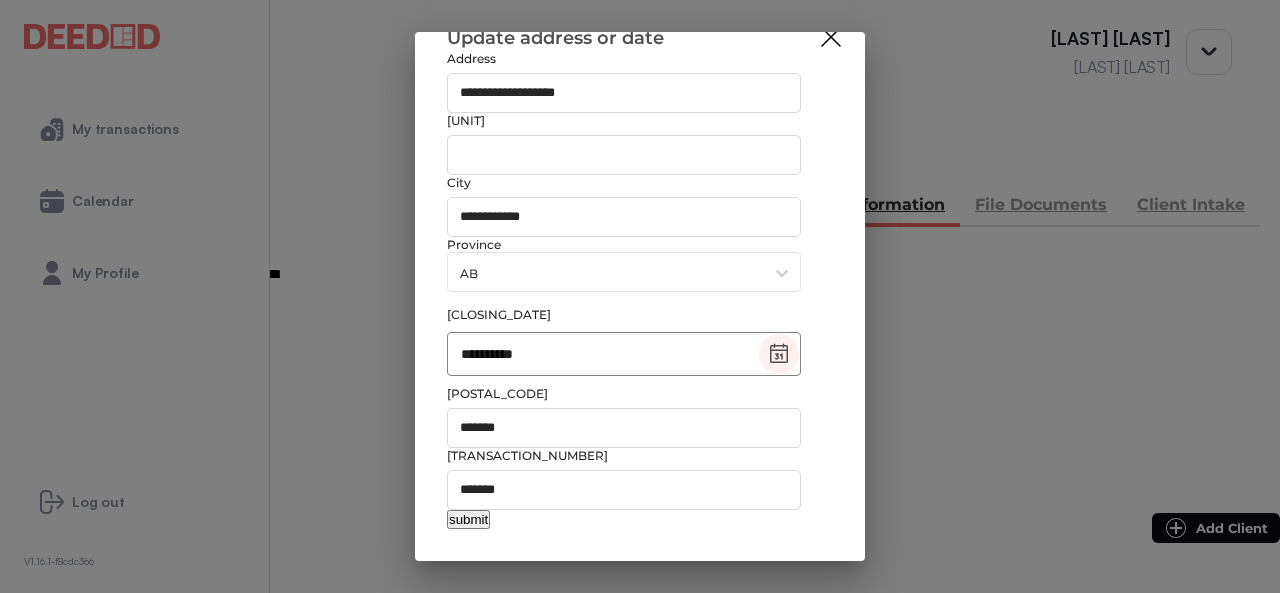 click at bounding box center (779, 354) 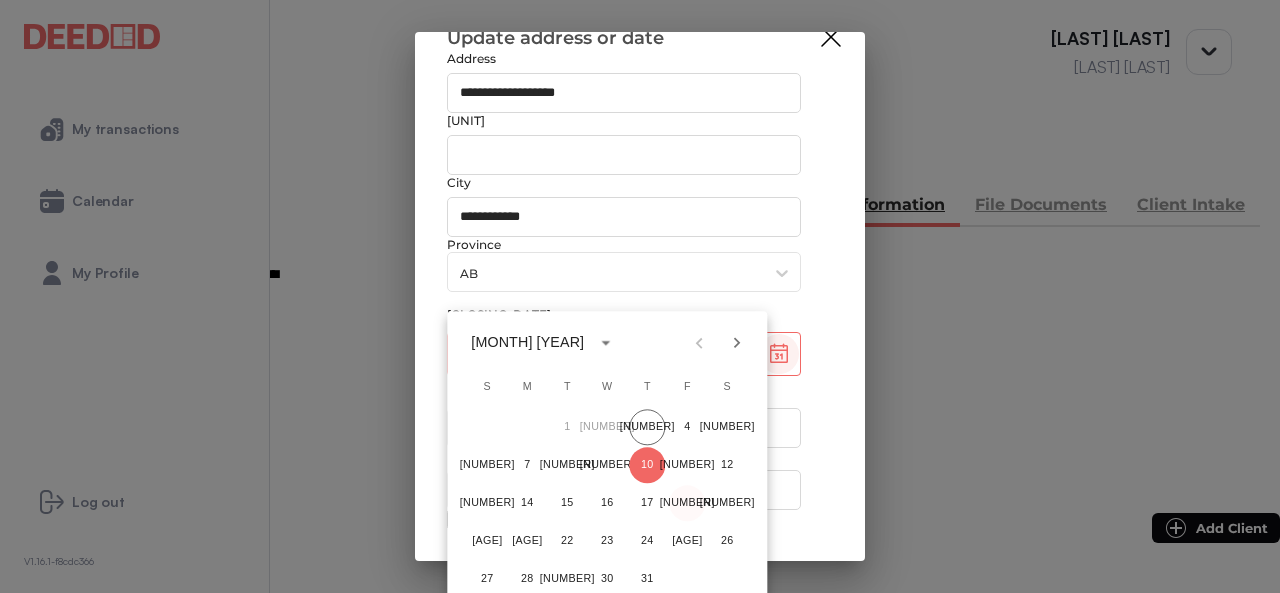 click on "[NUMBER]" at bounding box center [687, 427] 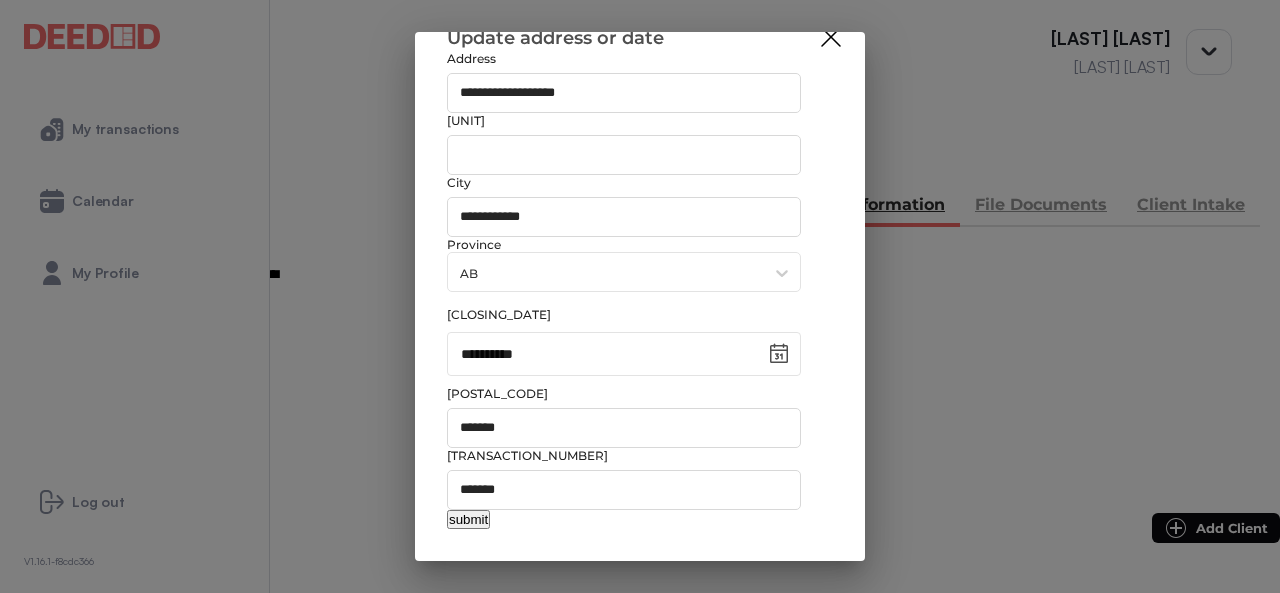 click on "submit" at bounding box center [468, 519] 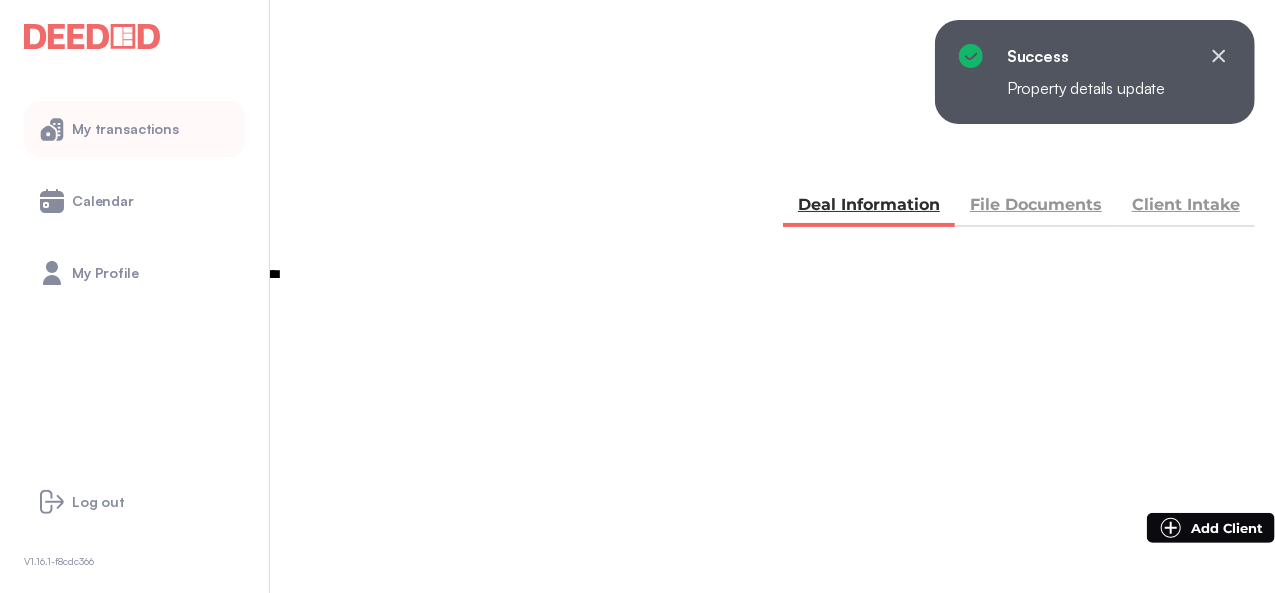 click on "My transactions" at bounding box center [125, 129] 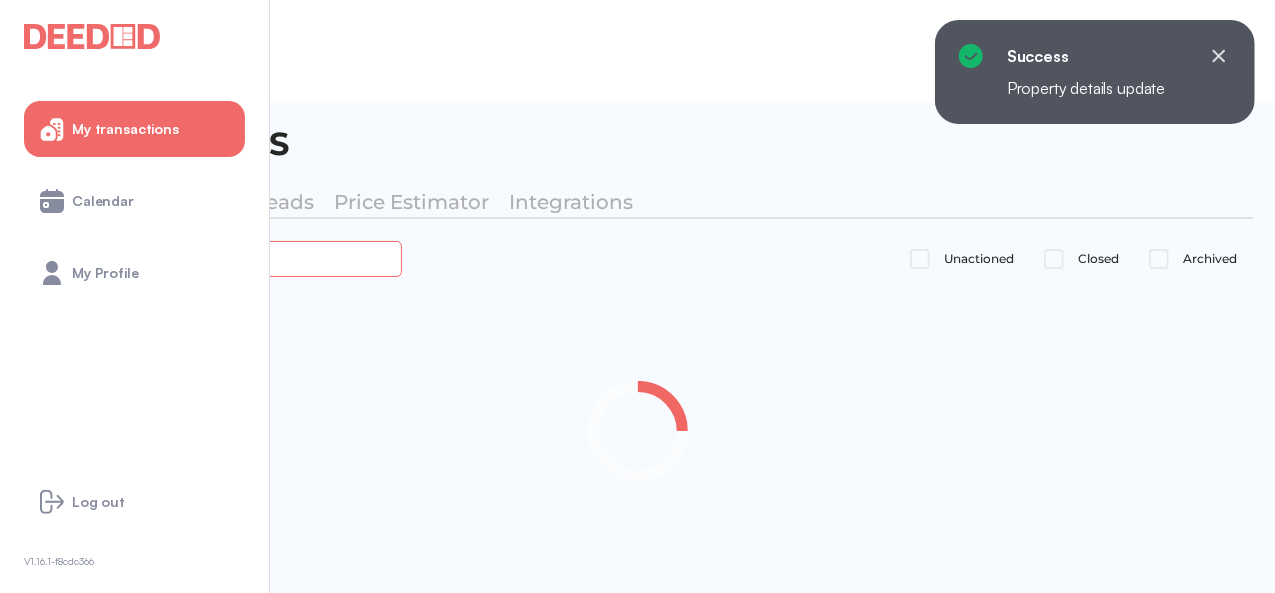 click at bounding box center [224, 258] 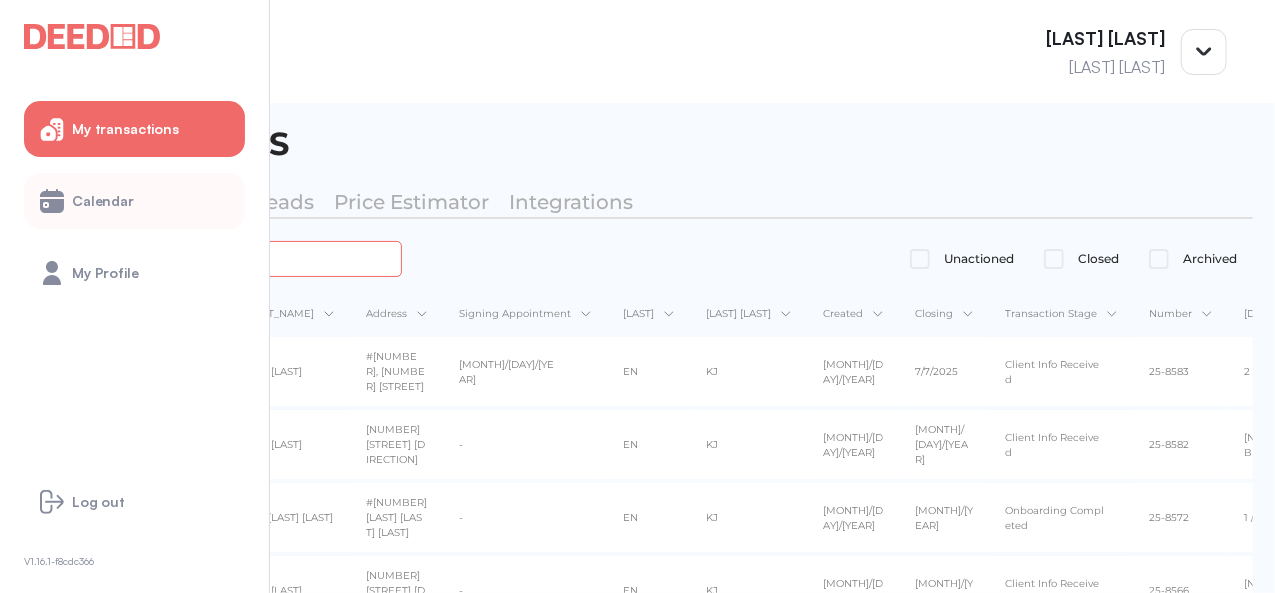 type on "*****" 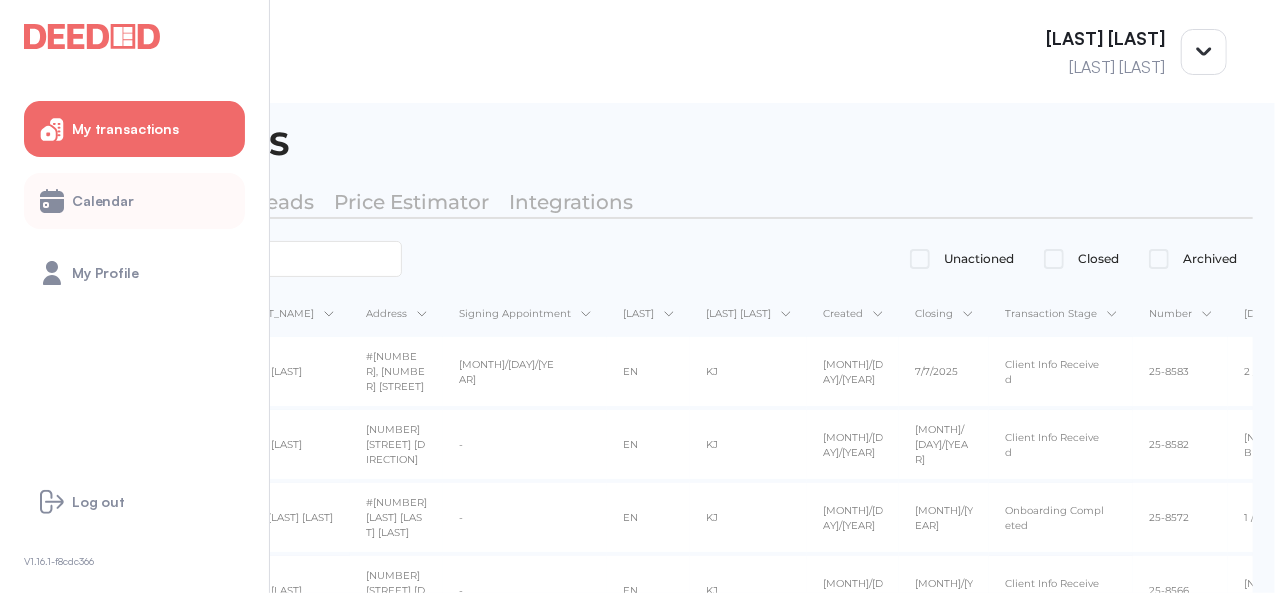click on "Calendar" at bounding box center (103, 201) 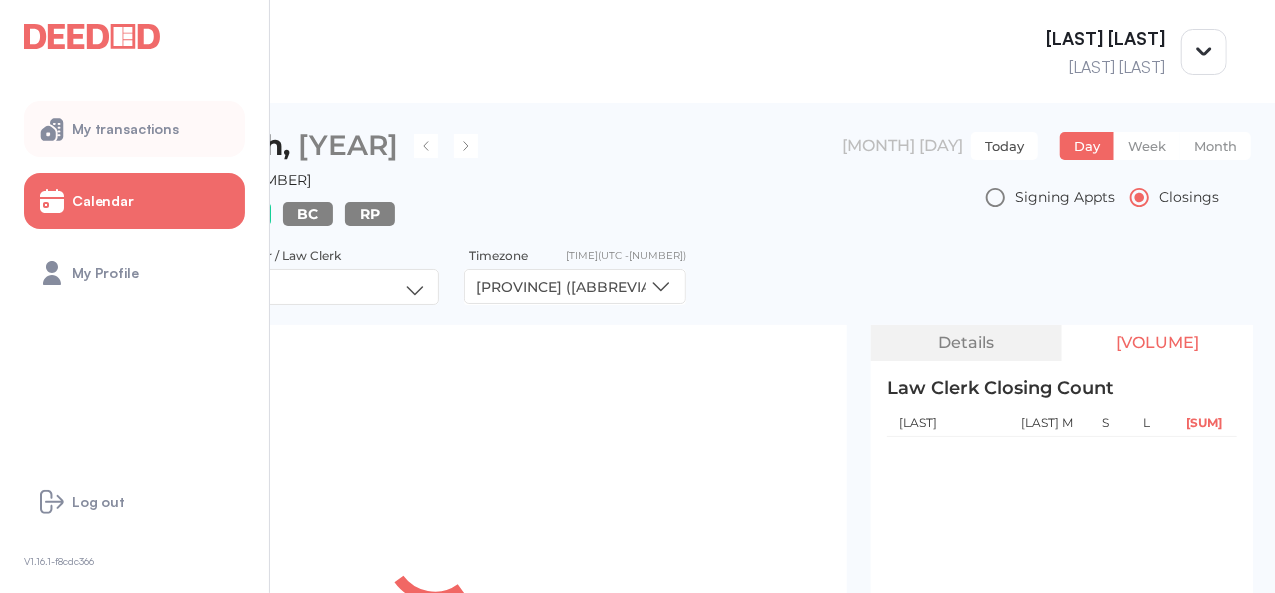 click on "My transactions" at bounding box center [134, 129] 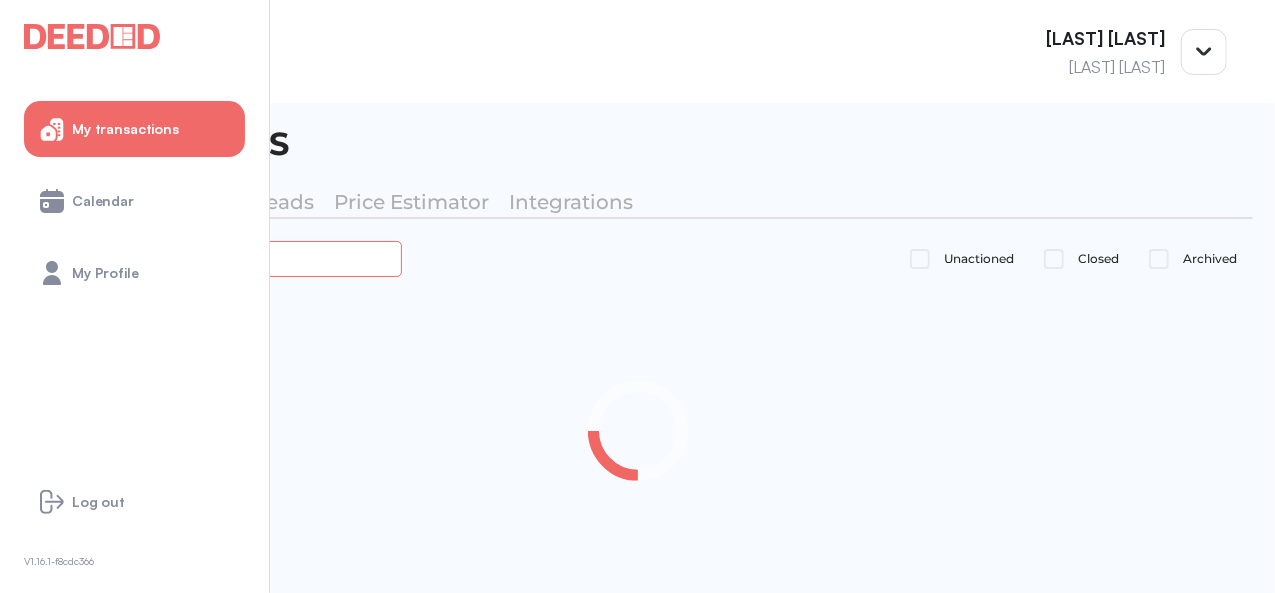 drag, startPoint x: 392, startPoint y: 251, endPoint x: 402, endPoint y: 255, distance: 10.770329 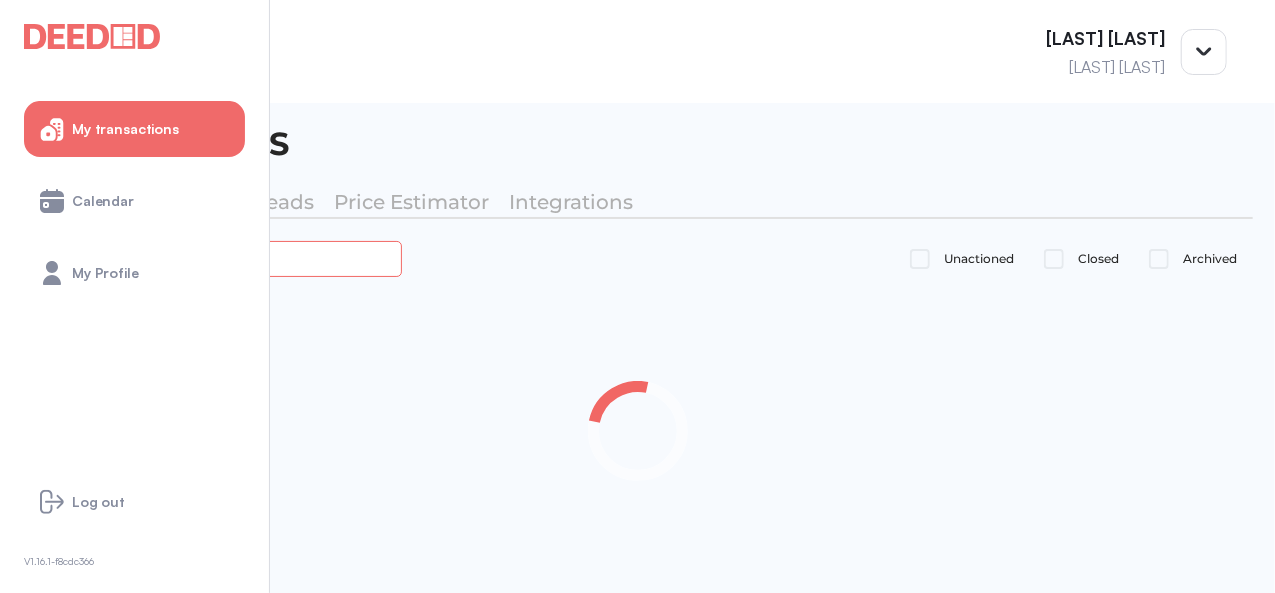 click at bounding box center [224, 258] 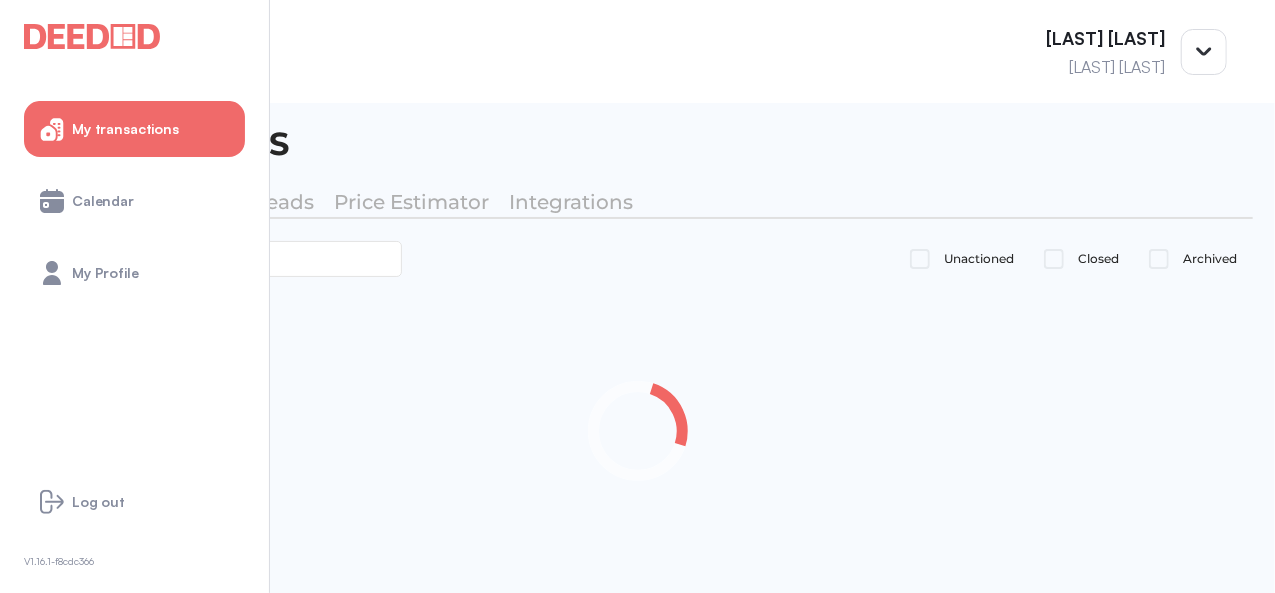 click on "Unactioned Closed Archived" at bounding box center (637, 259) 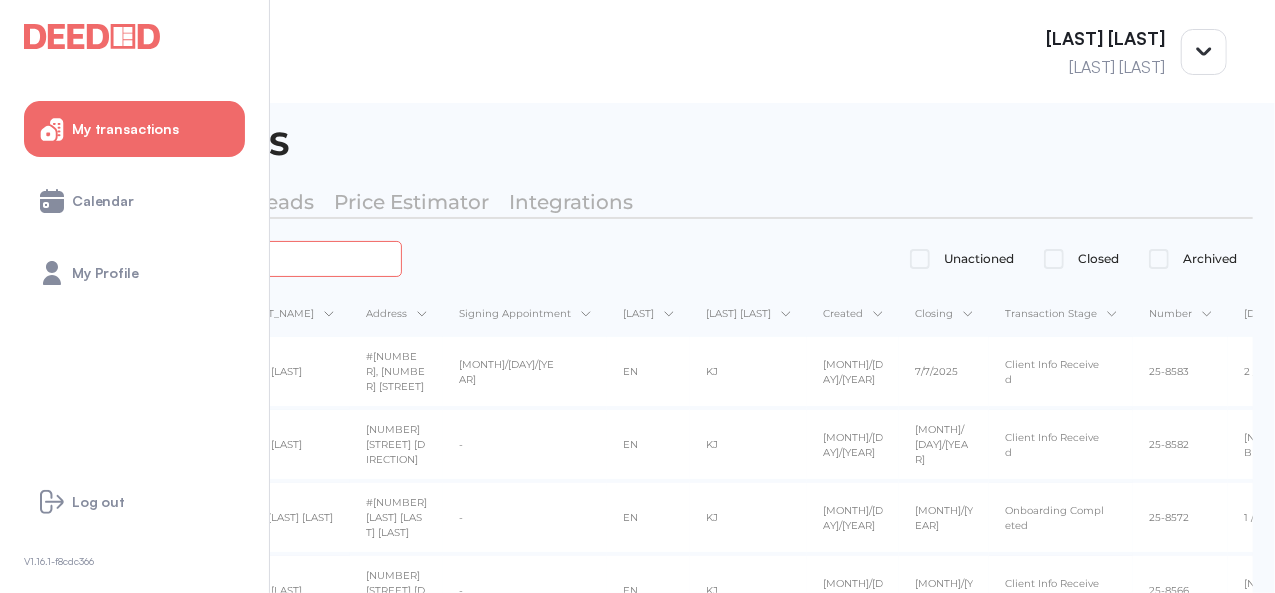click at bounding box center (224, 258) 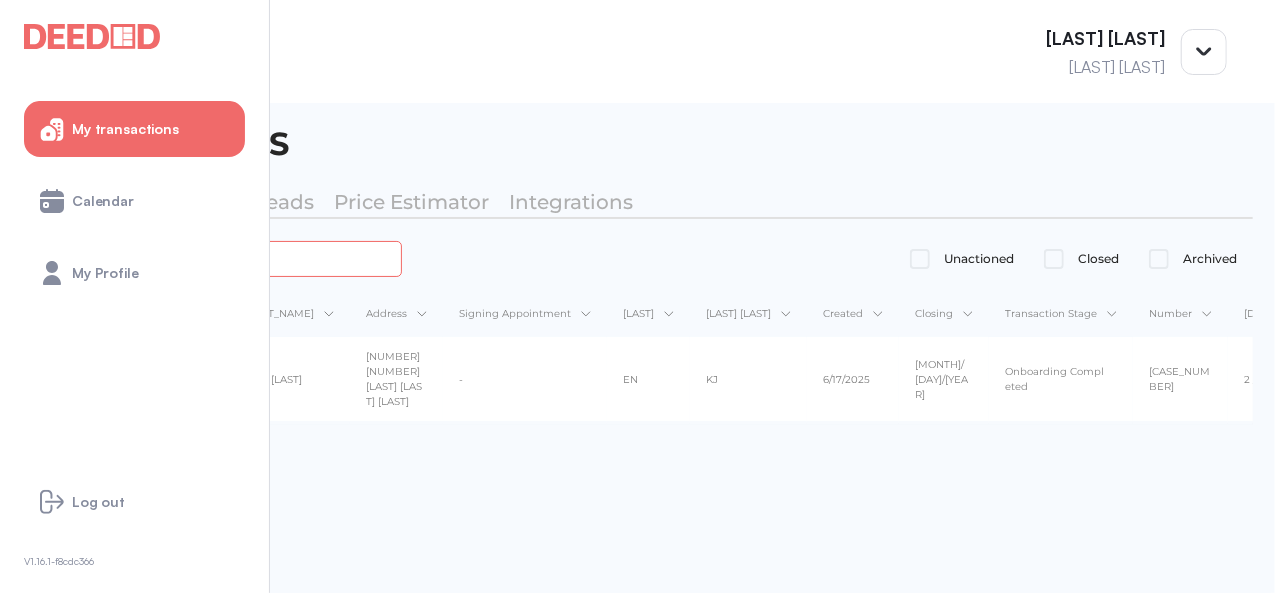 type on "*****" 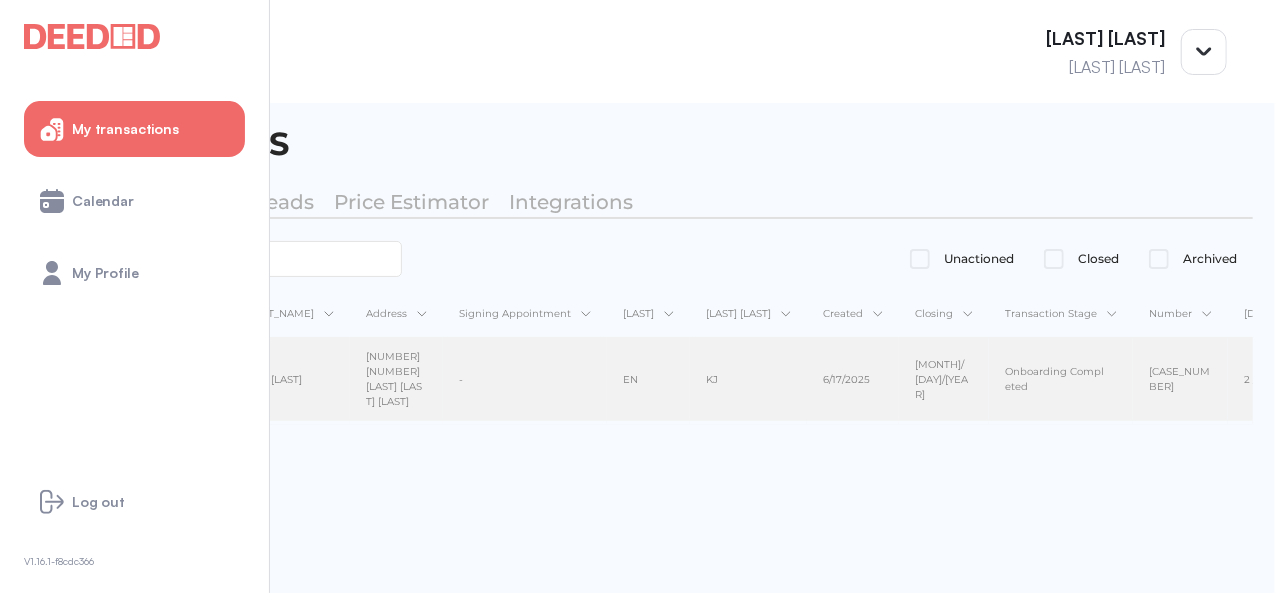 click on "[FIRST] [LAST] [FIRST] [LAST]" at bounding box center [284, 380] 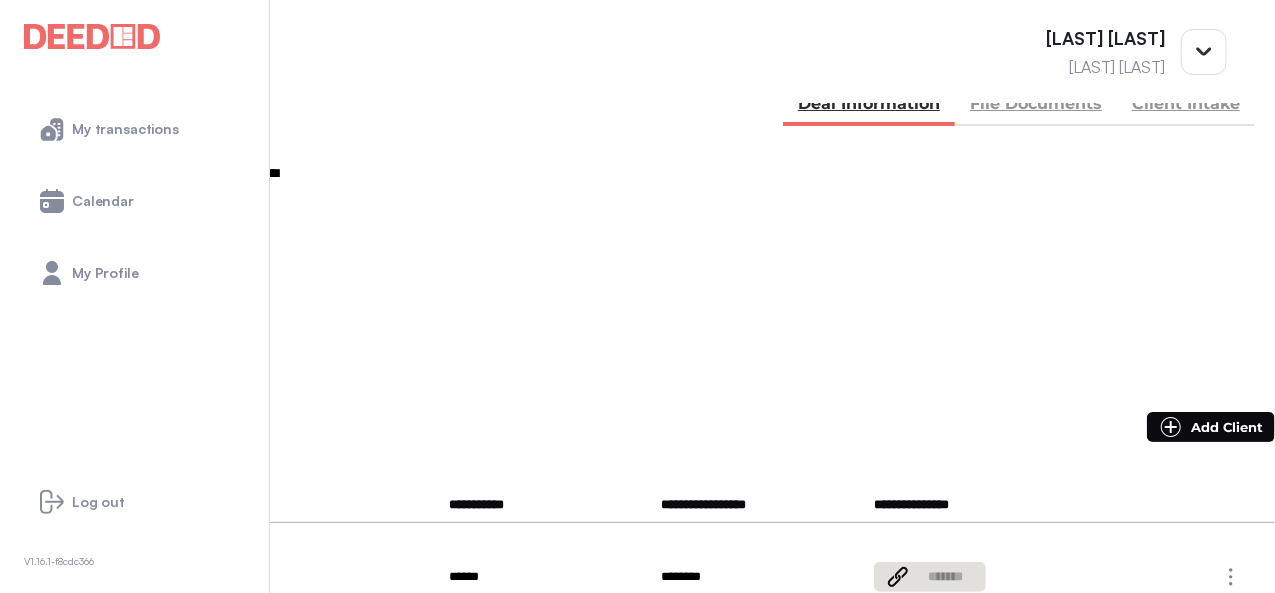 scroll, scrollTop: 200, scrollLeft: 0, axis: vertical 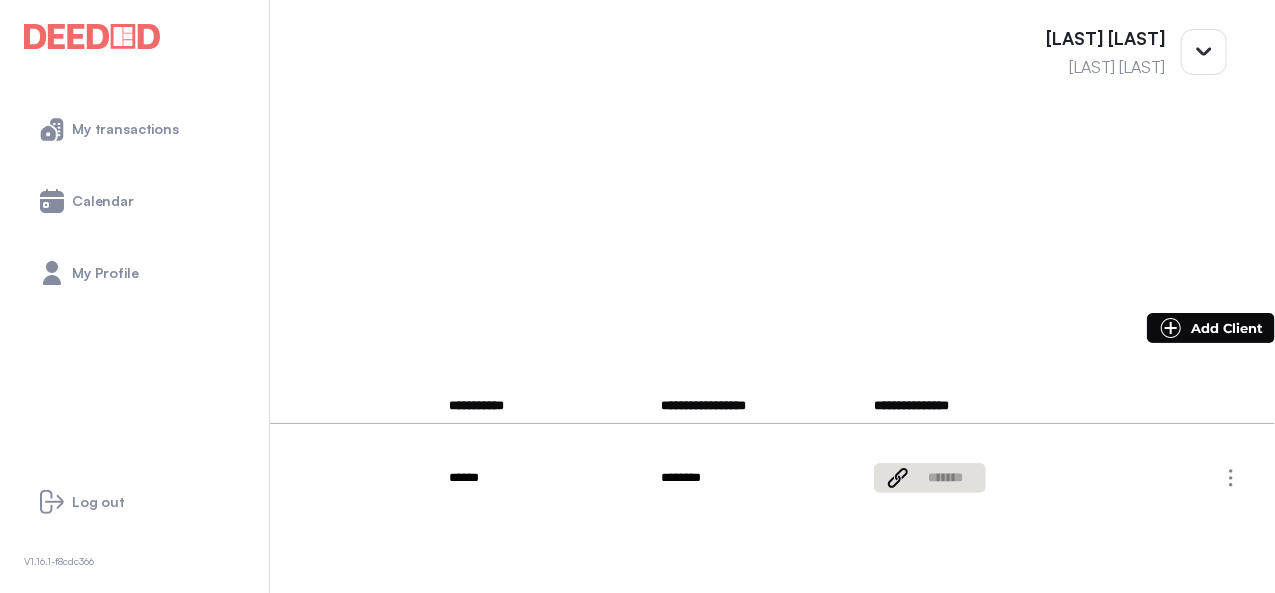 click on "**********" at bounding box center [637, 170] 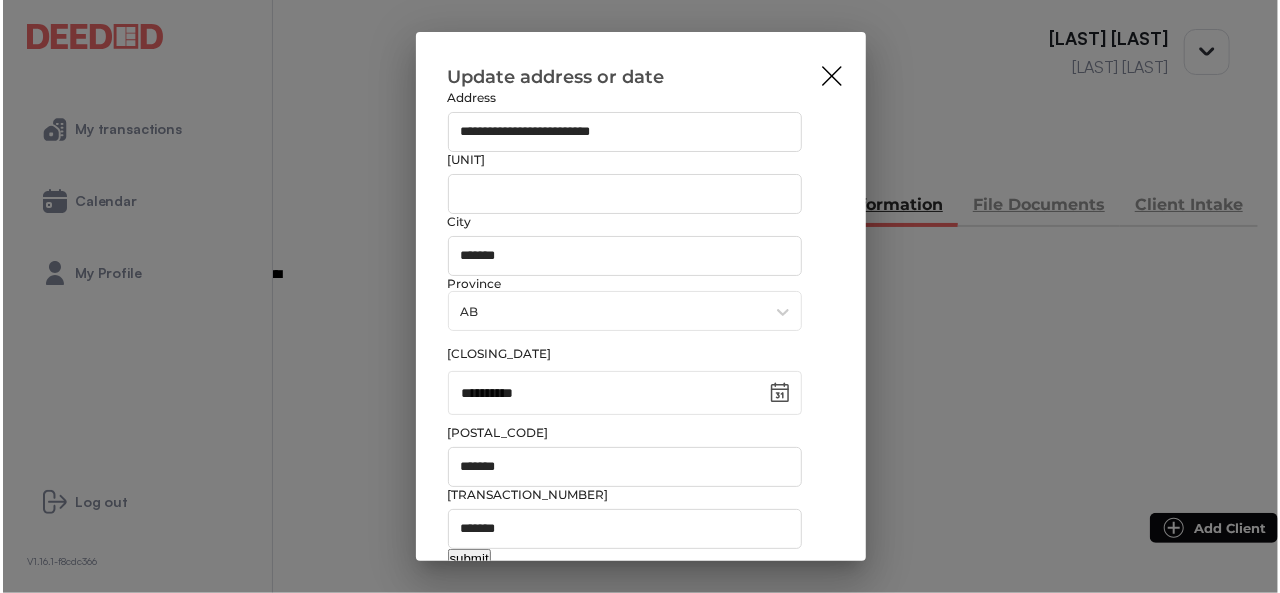 scroll, scrollTop: 0, scrollLeft: 0, axis: both 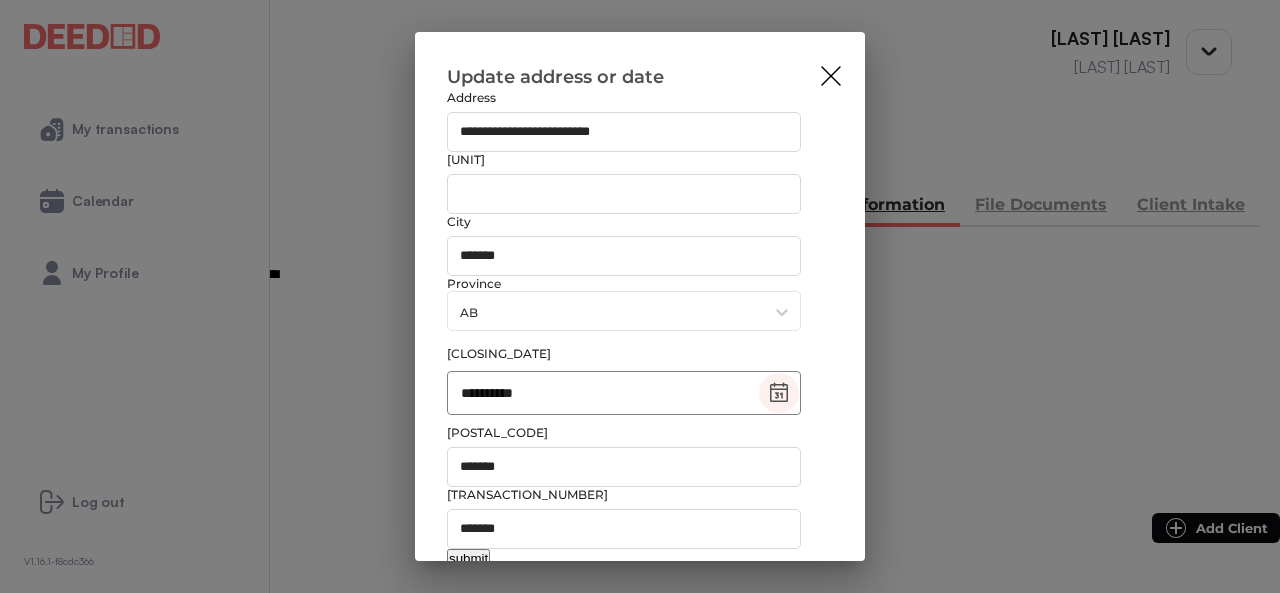 click on "[LAST] [TIME]" at bounding box center [779, 393] 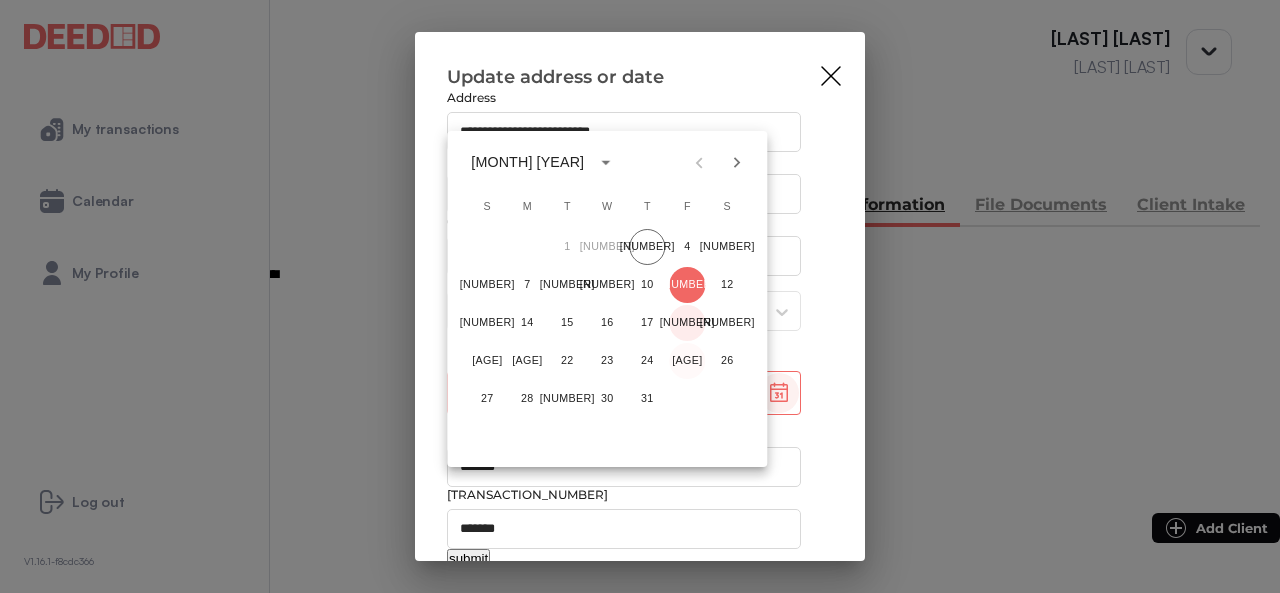 drag, startPoint x: 702, startPoint y: 329, endPoint x: 693, endPoint y: 365, distance: 37.107952 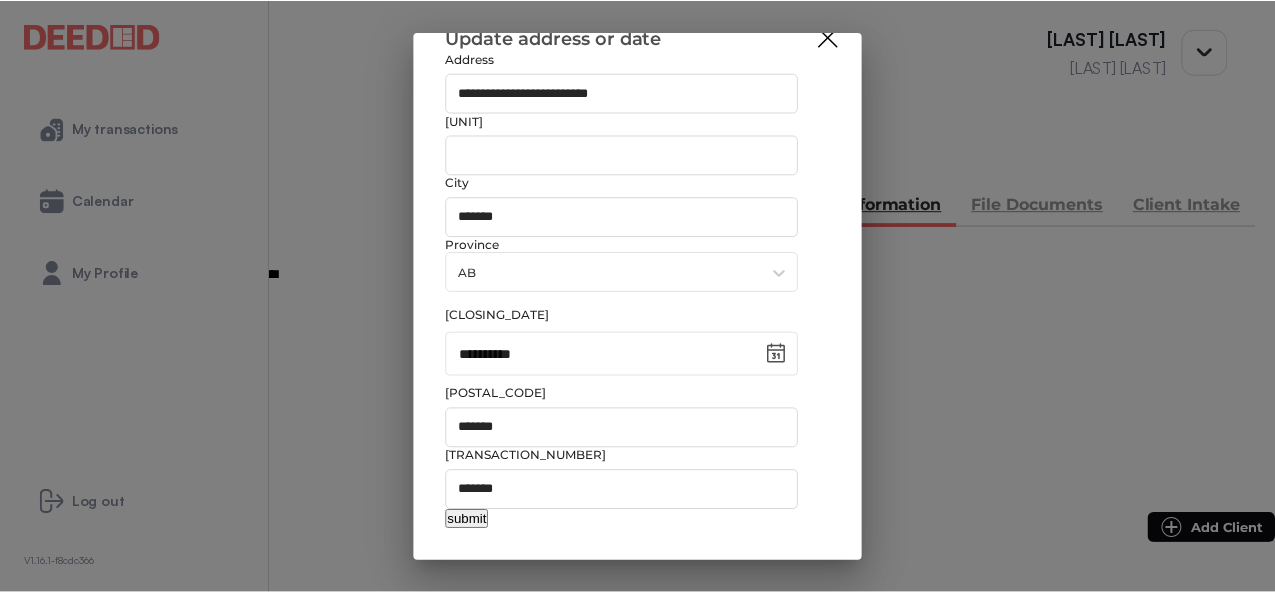 scroll, scrollTop: 203, scrollLeft: 0, axis: vertical 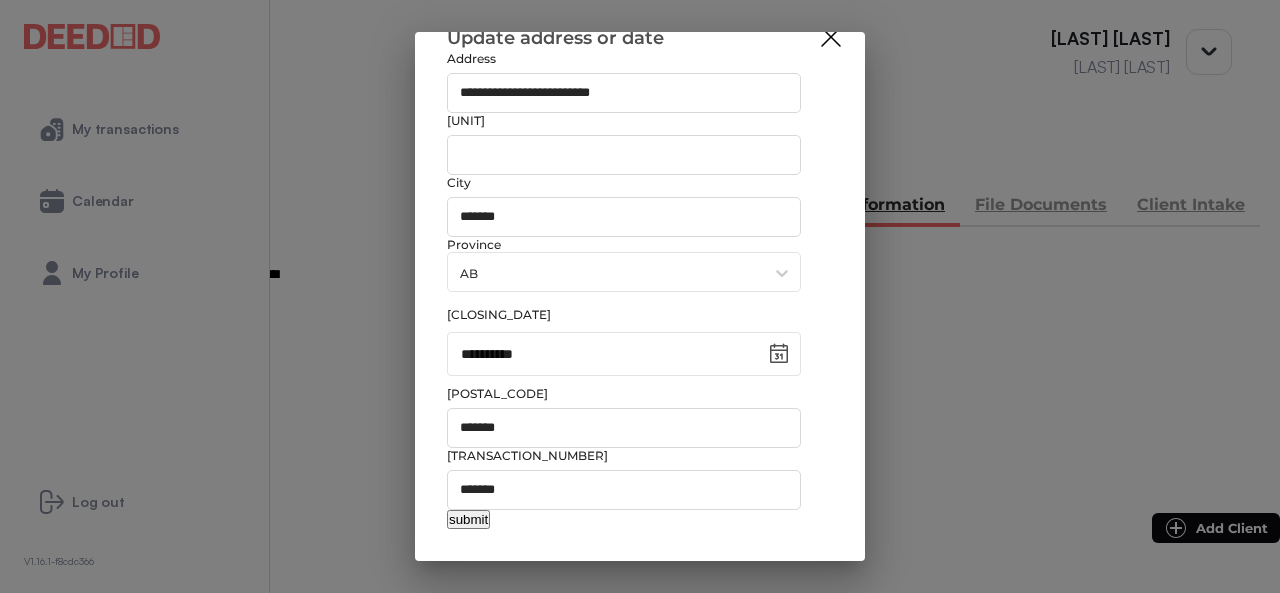 click on "submit" at bounding box center (468, 519) 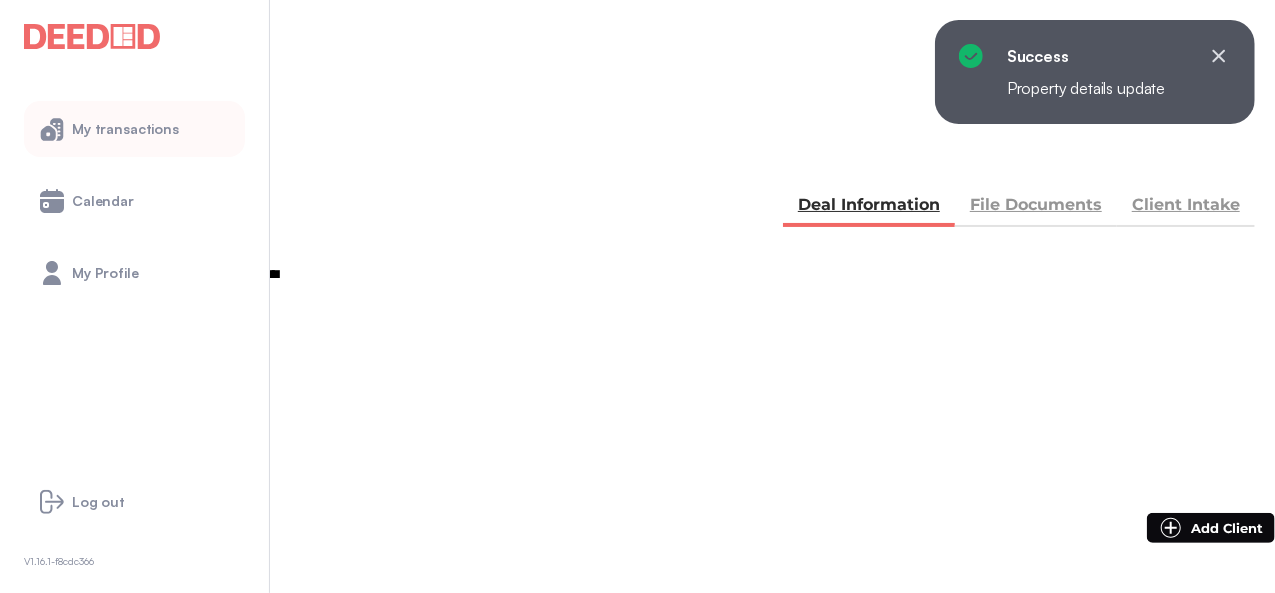 click on "My transactions" at bounding box center [134, 129] 